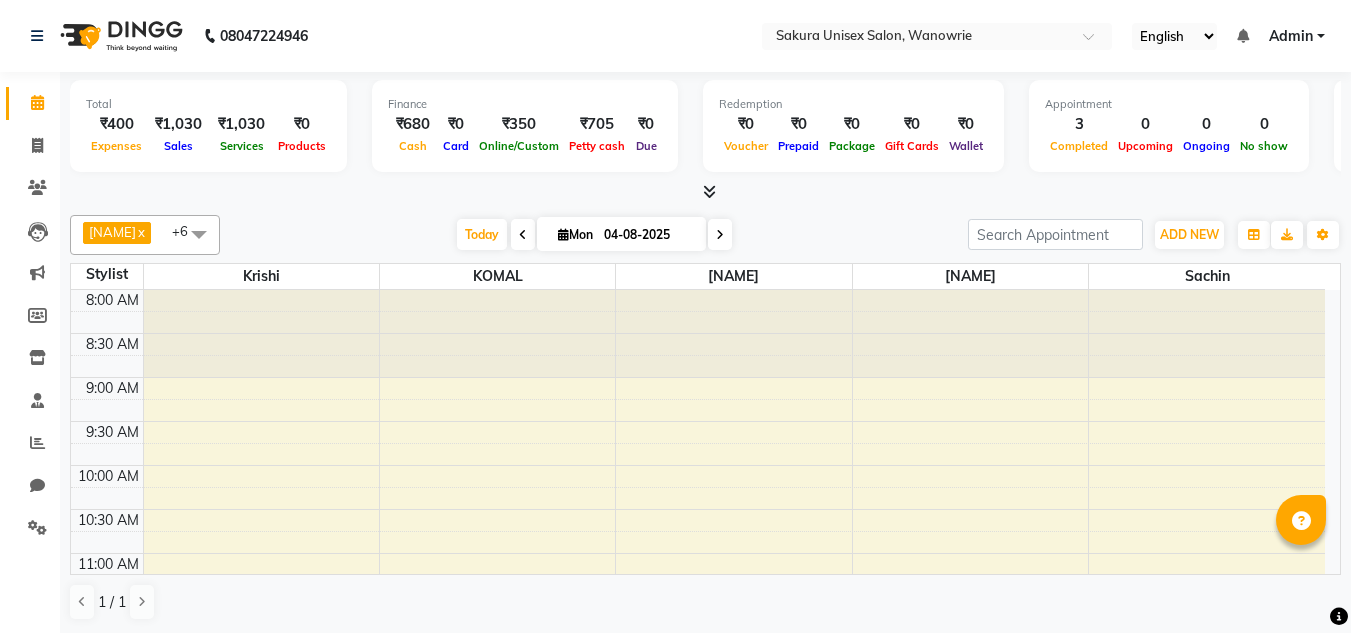 scroll, scrollTop: 0, scrollLeft: 0, axis: both 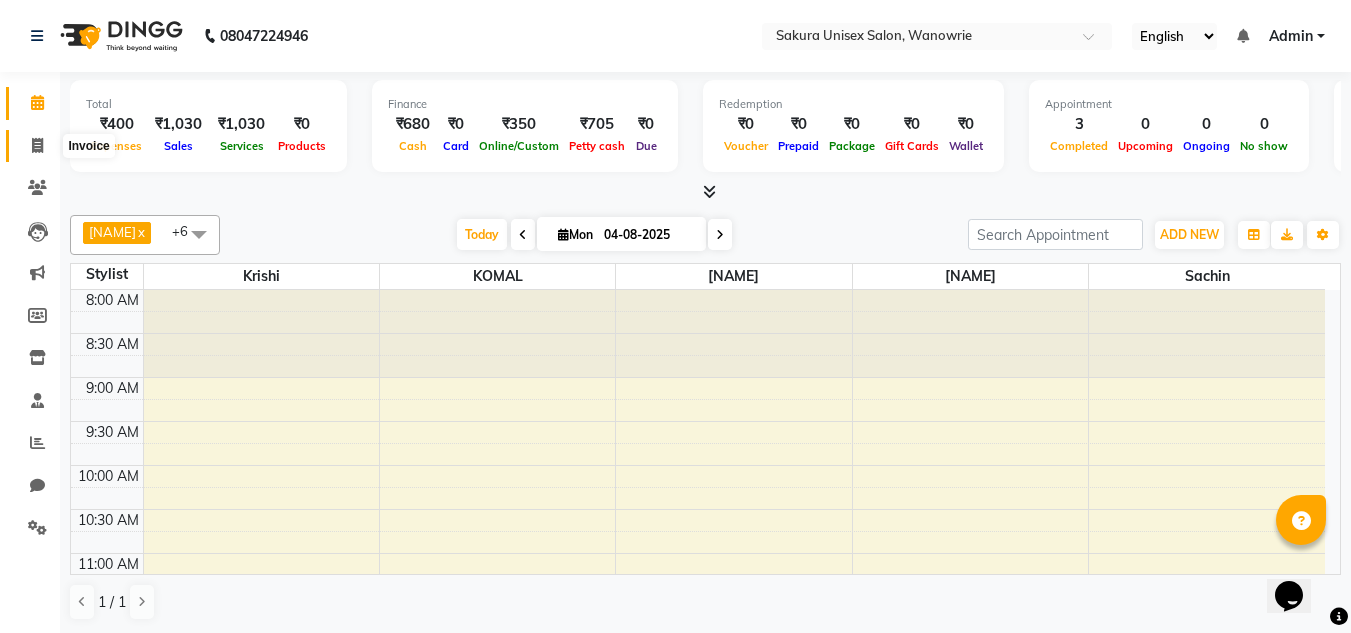 click 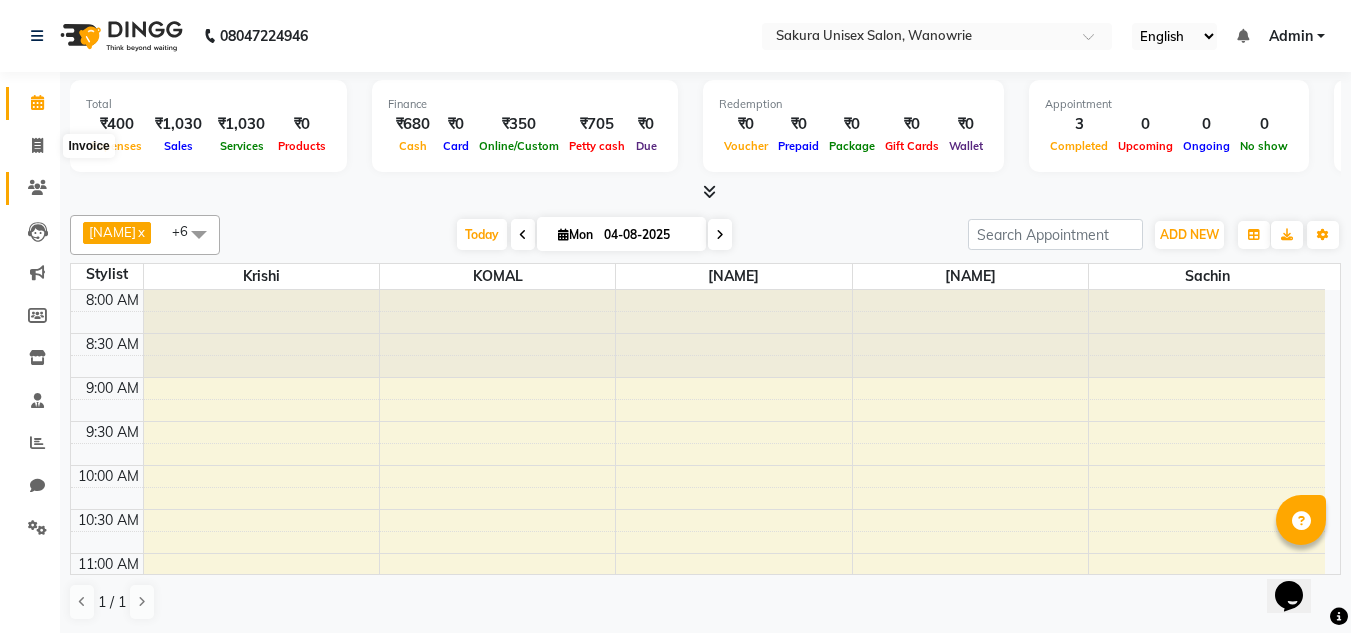 select on "service" 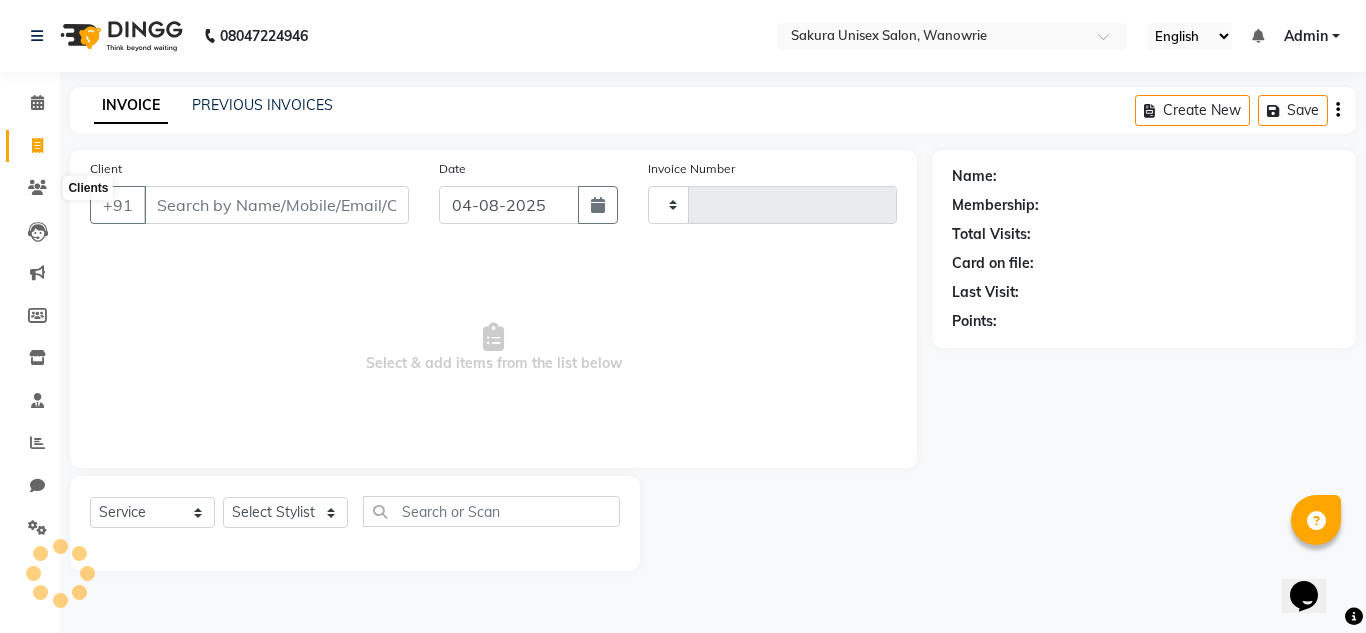type on "0331" 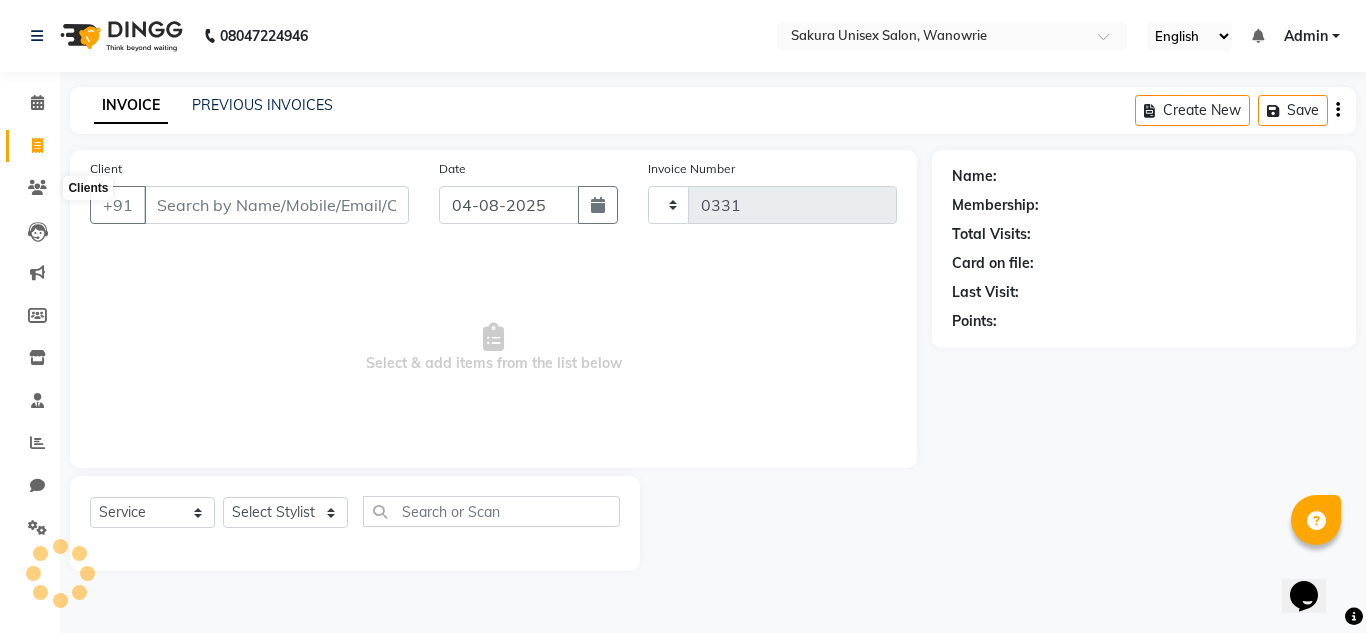 select on "7662" 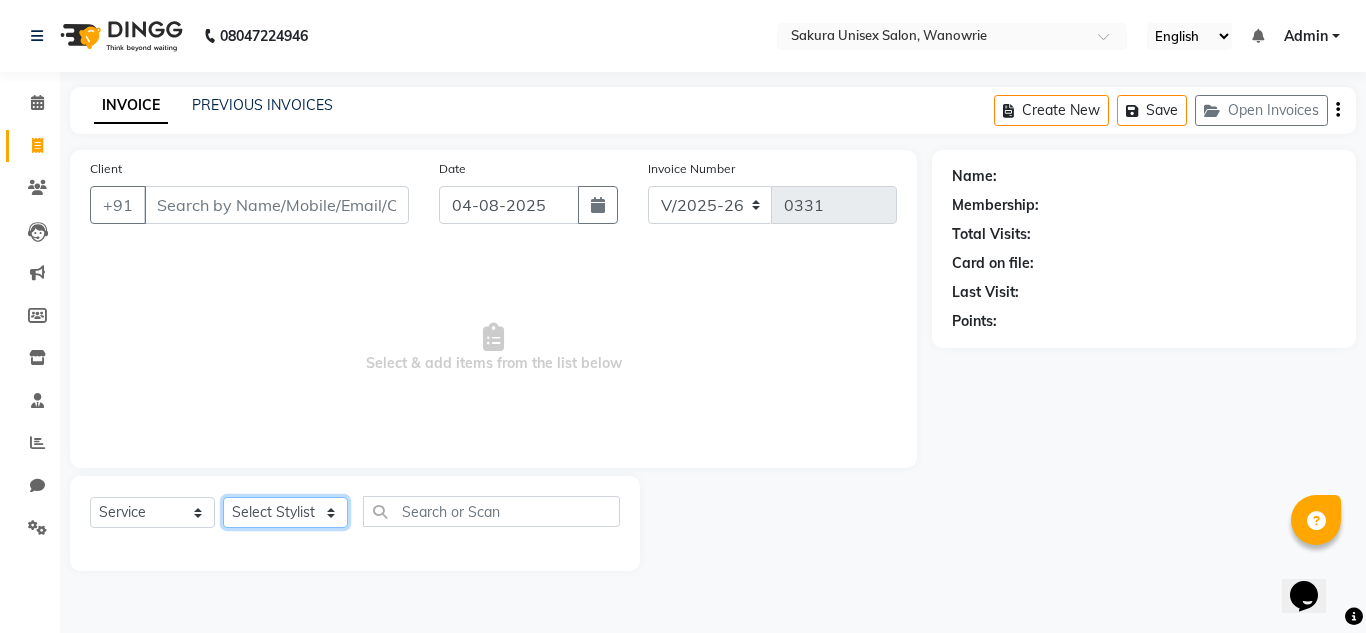 click on "Select Stylist [NAME] [NAME] [NAME] [NAME] [NAME] [NAME]" 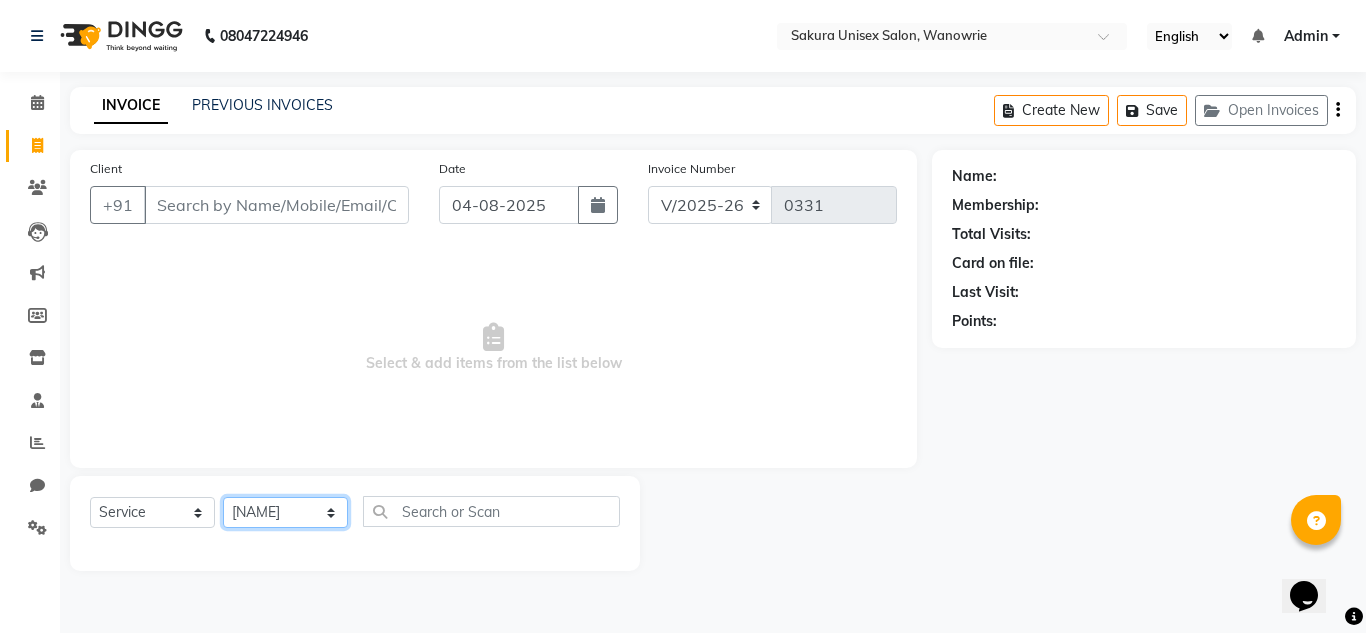 click on "Select Stylist [NAME] [NAME] [NAME] [NAME] [NAME] [NAME]" 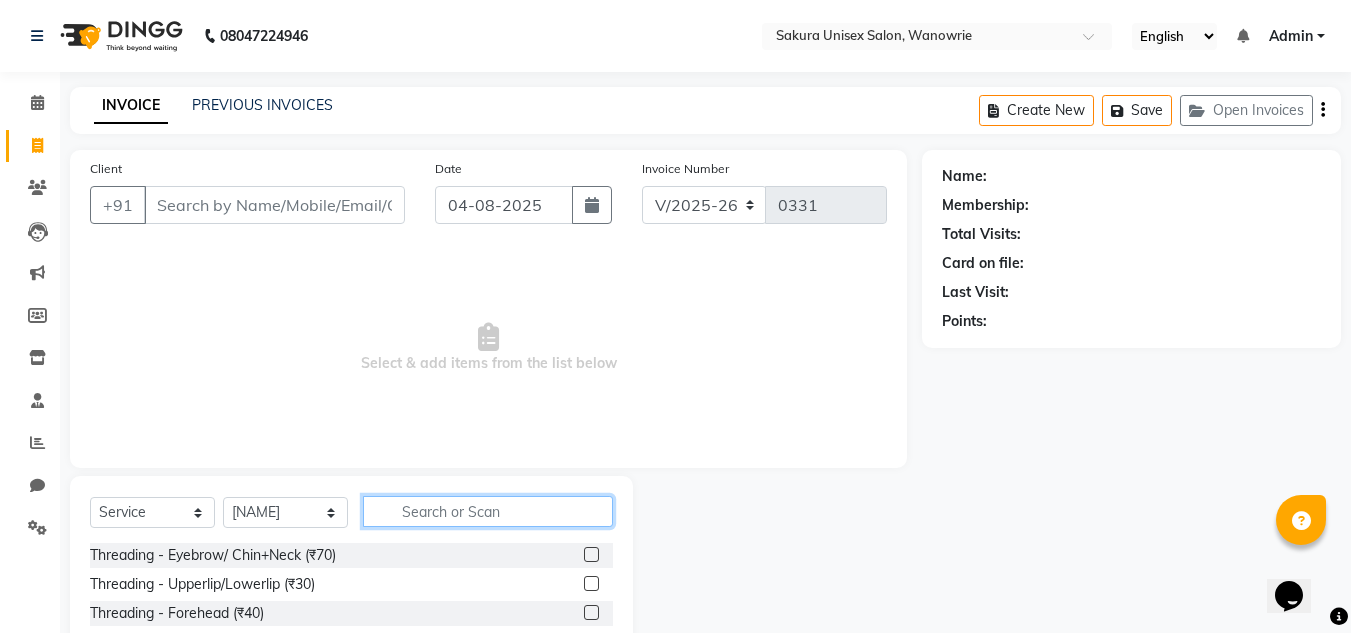 click 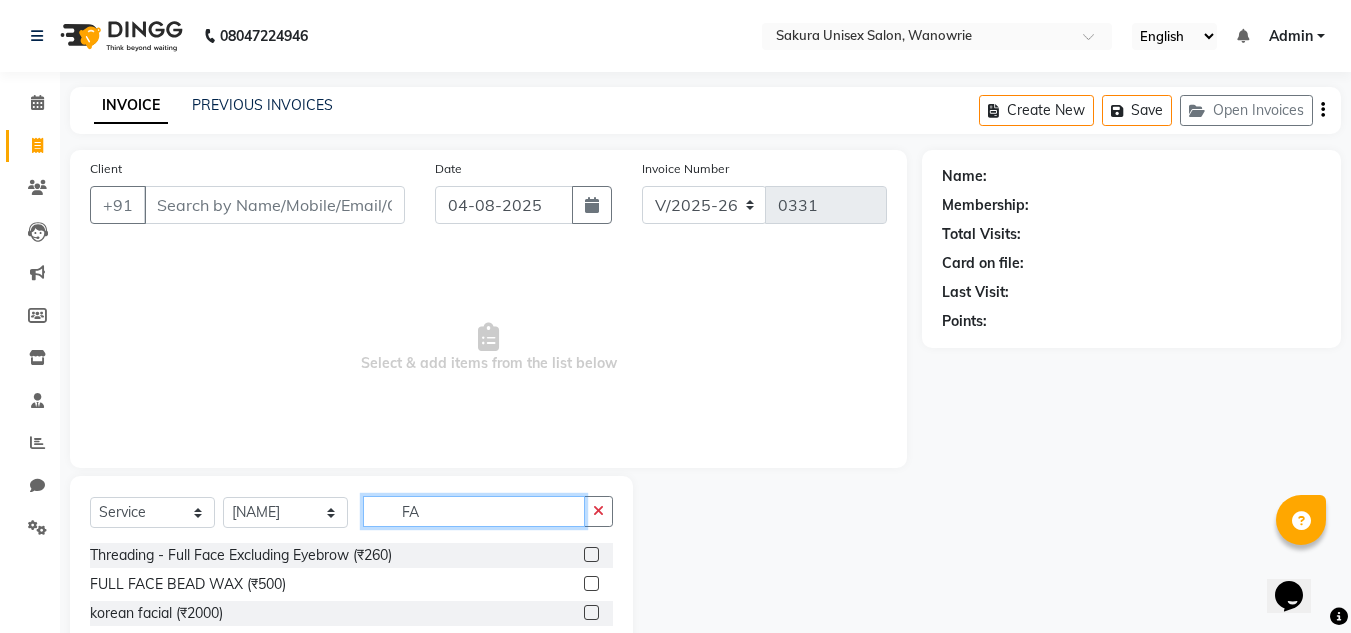 type on "F" 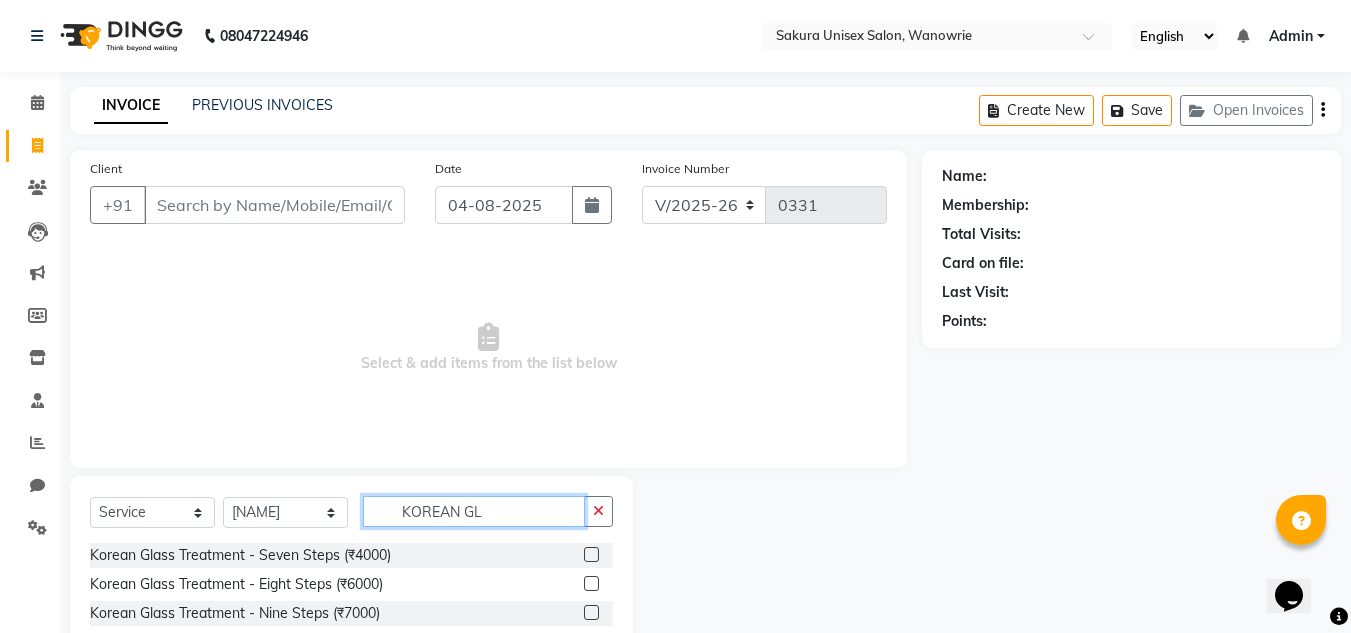 type on "KOREAN GL" 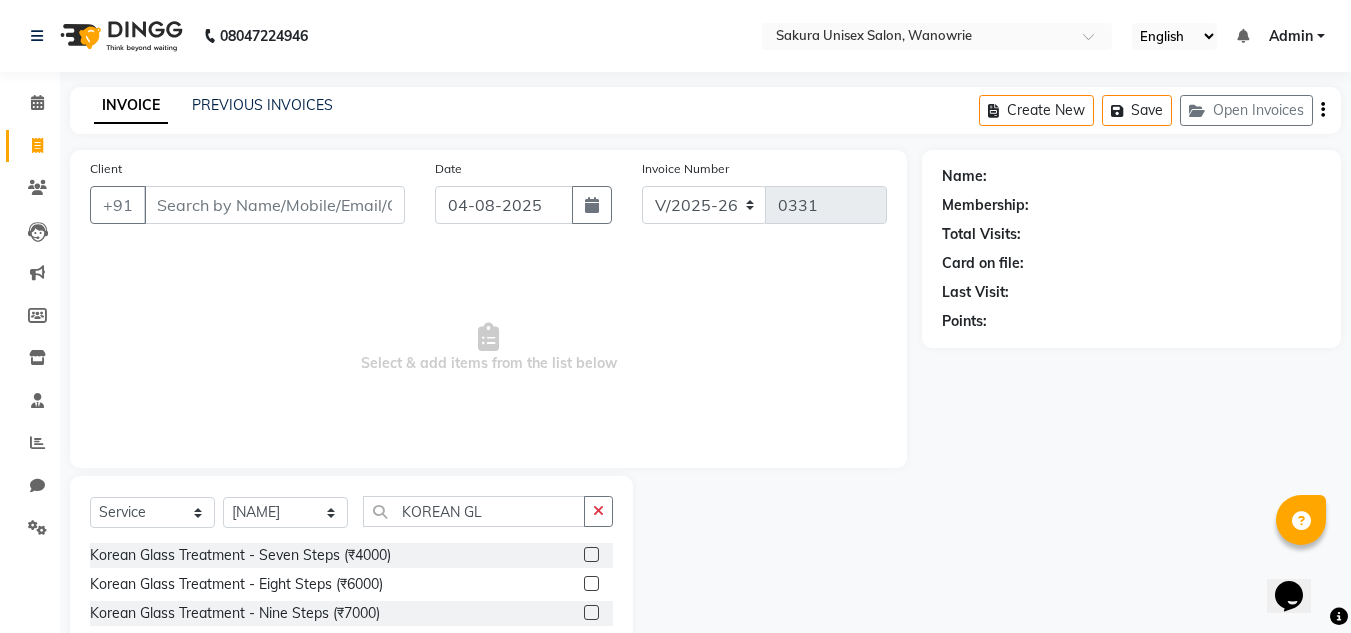 click 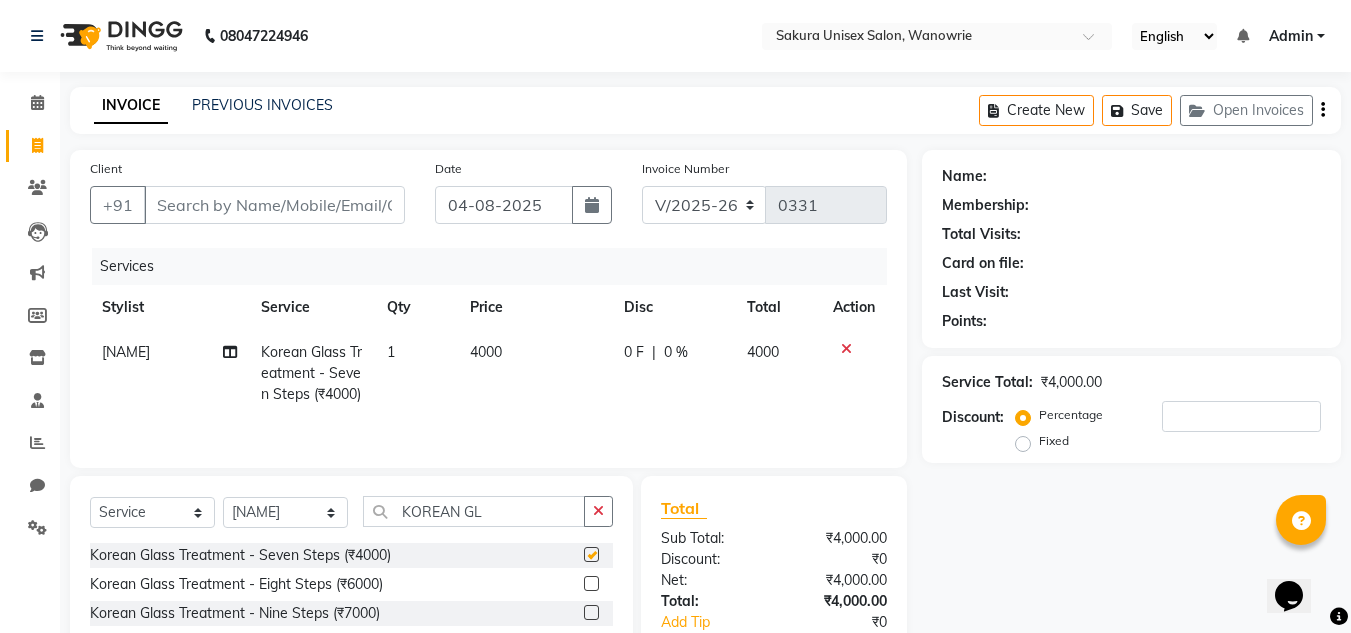checkbox on "false" 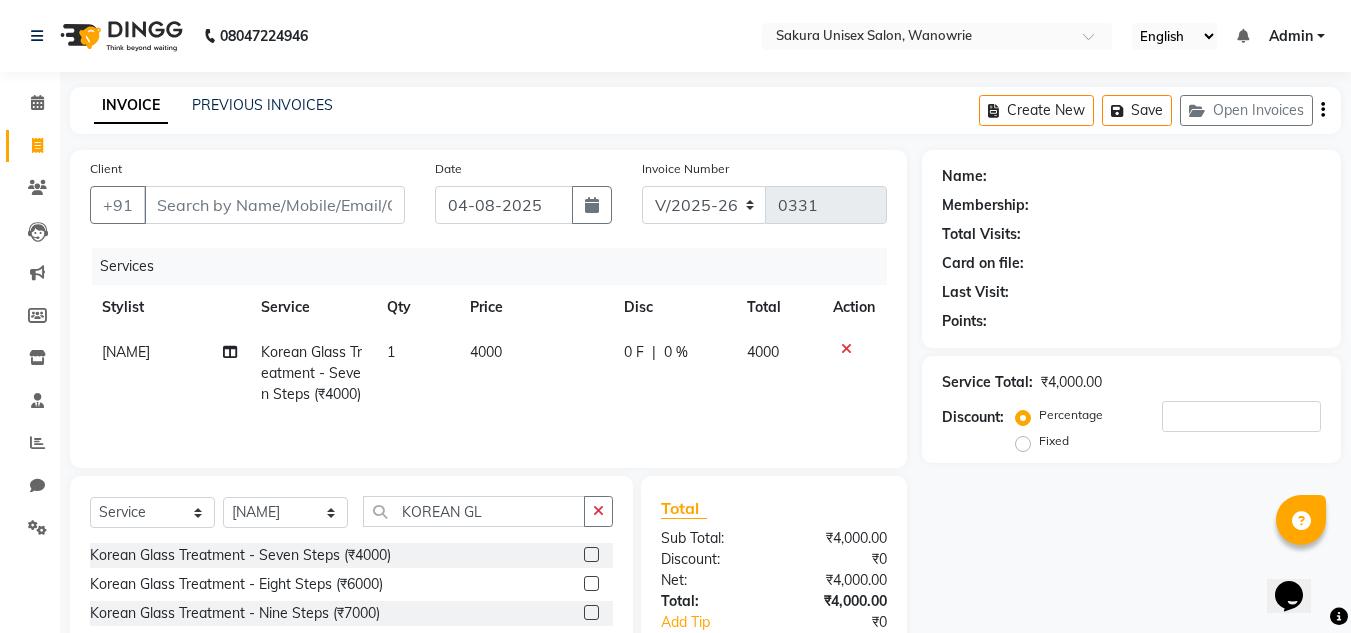 click on "0 F" 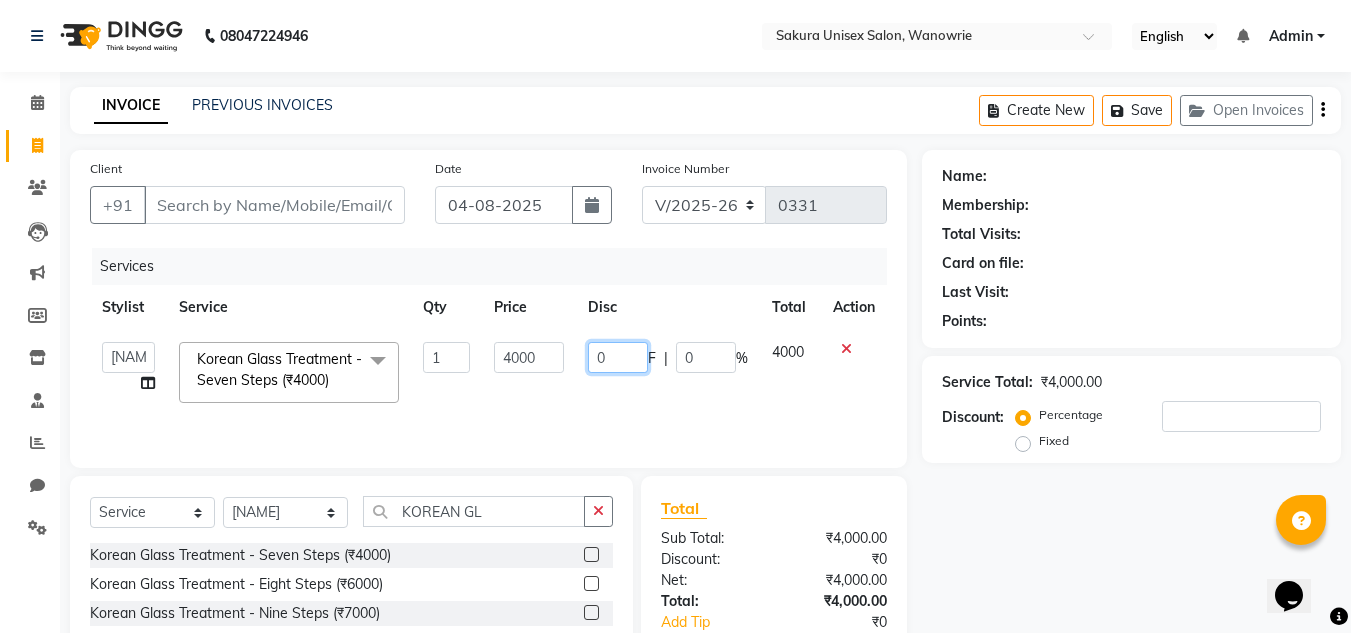 click on "0" 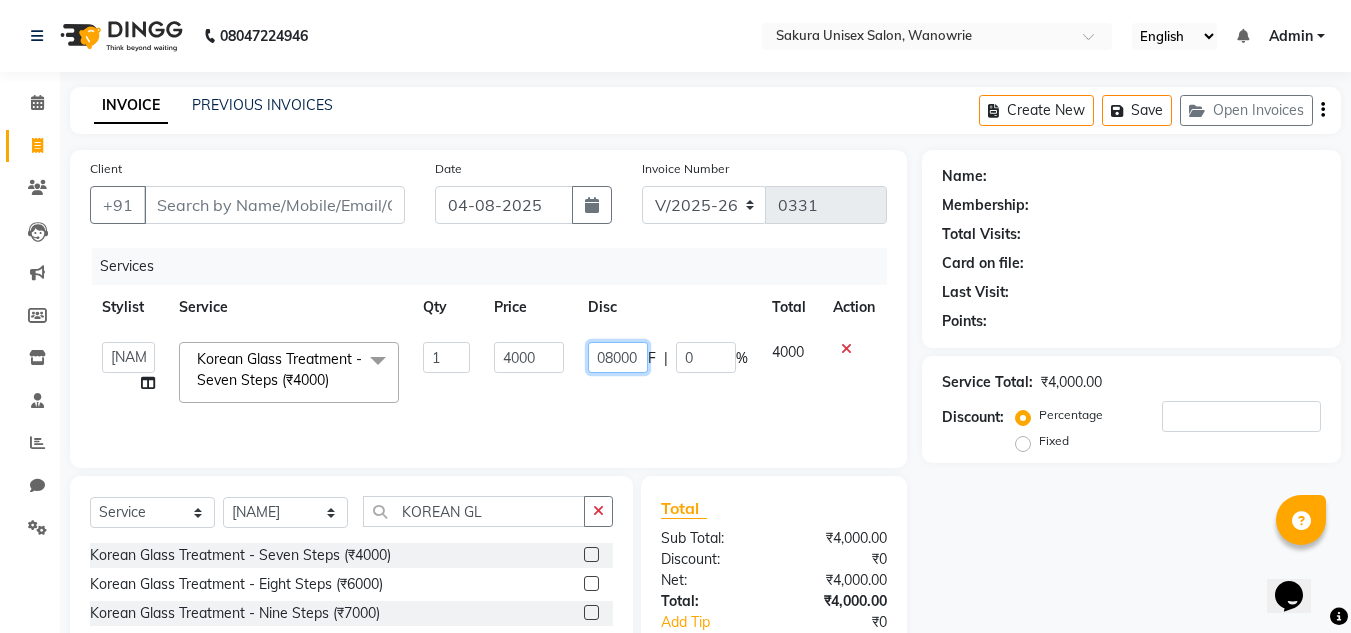 type on "0800" 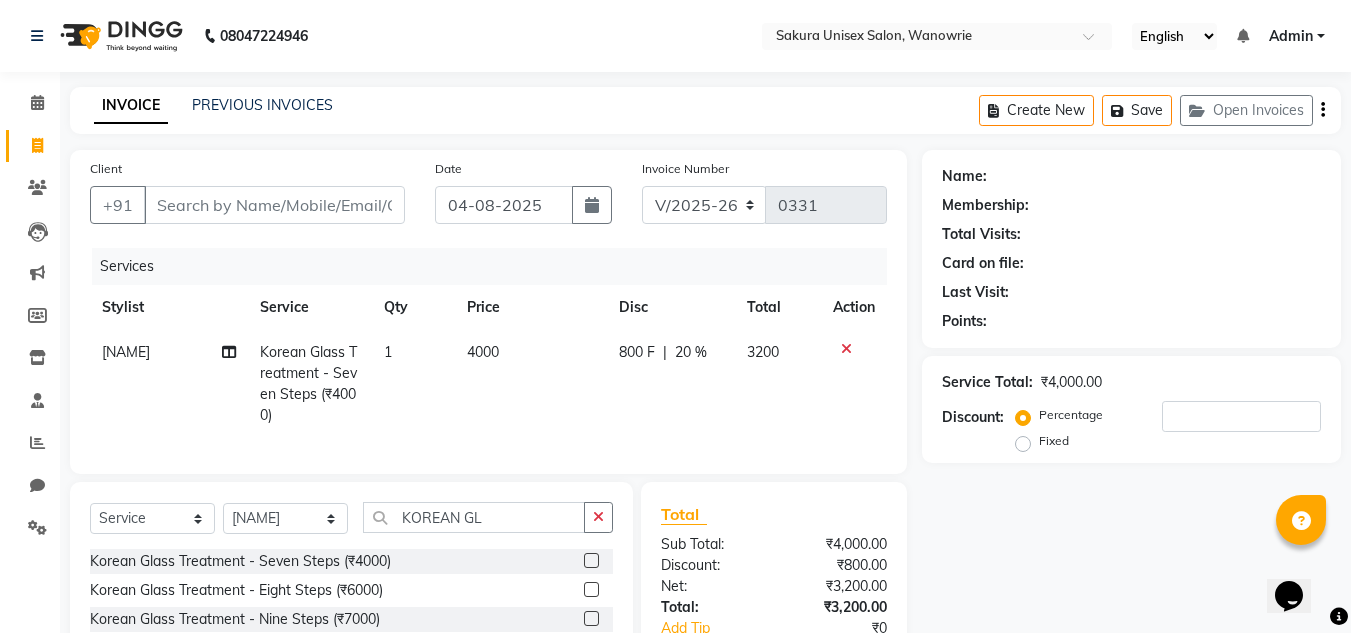 click on "Name: Membership: Total Visits: Card on file: Last Visit:  Points:  Service Total:  ₹4,000.00  Discount:  Percentage   Fixed" 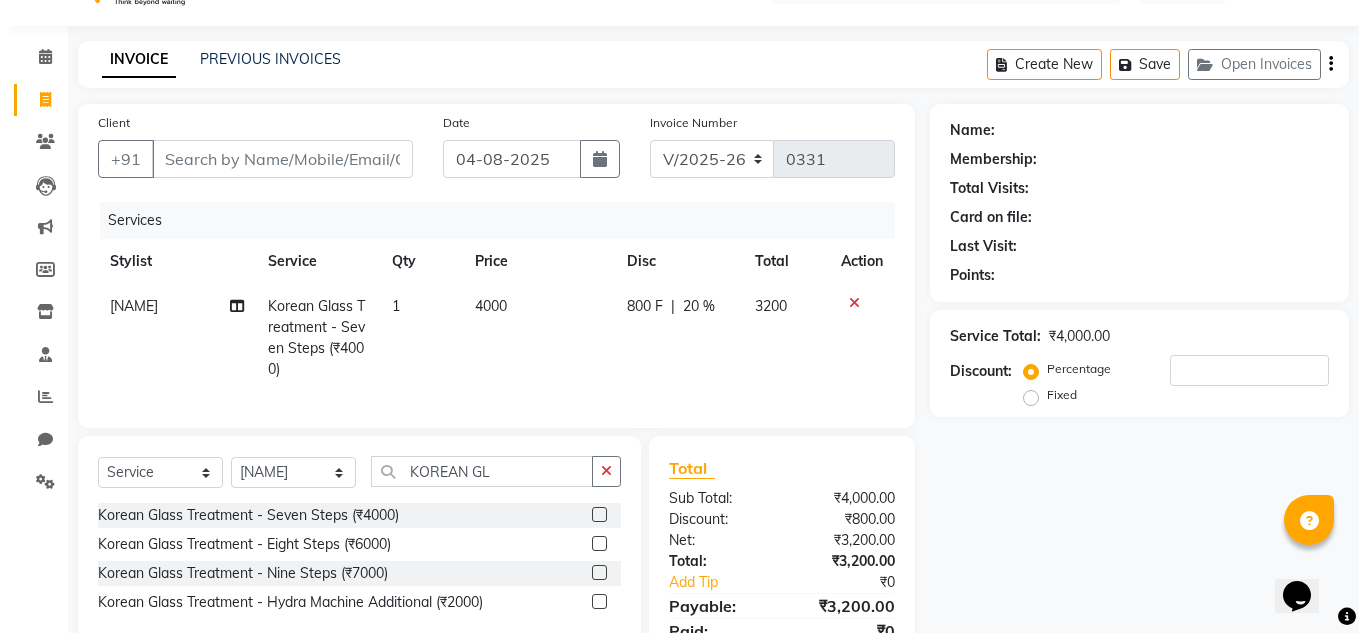 scroll, scrollTop: 0, scrollLeft: 0, axis: both 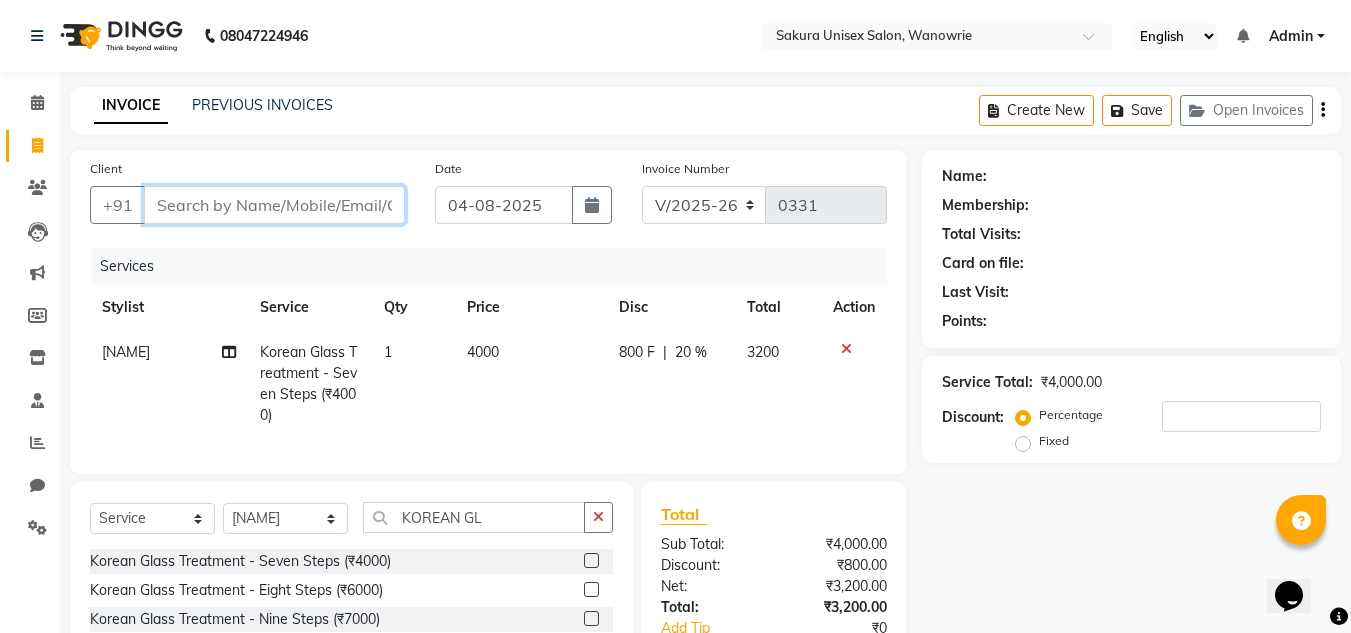 click on "Client" at bounding box center (274, 205) 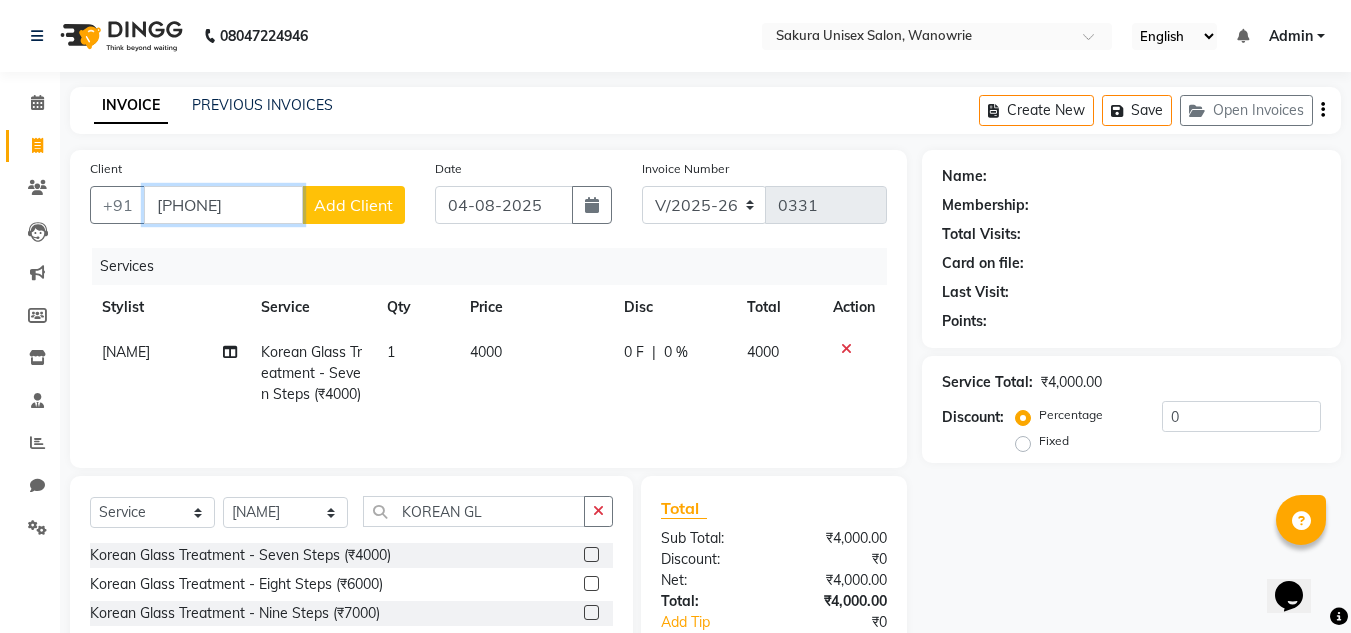 type on "[PHONE]" 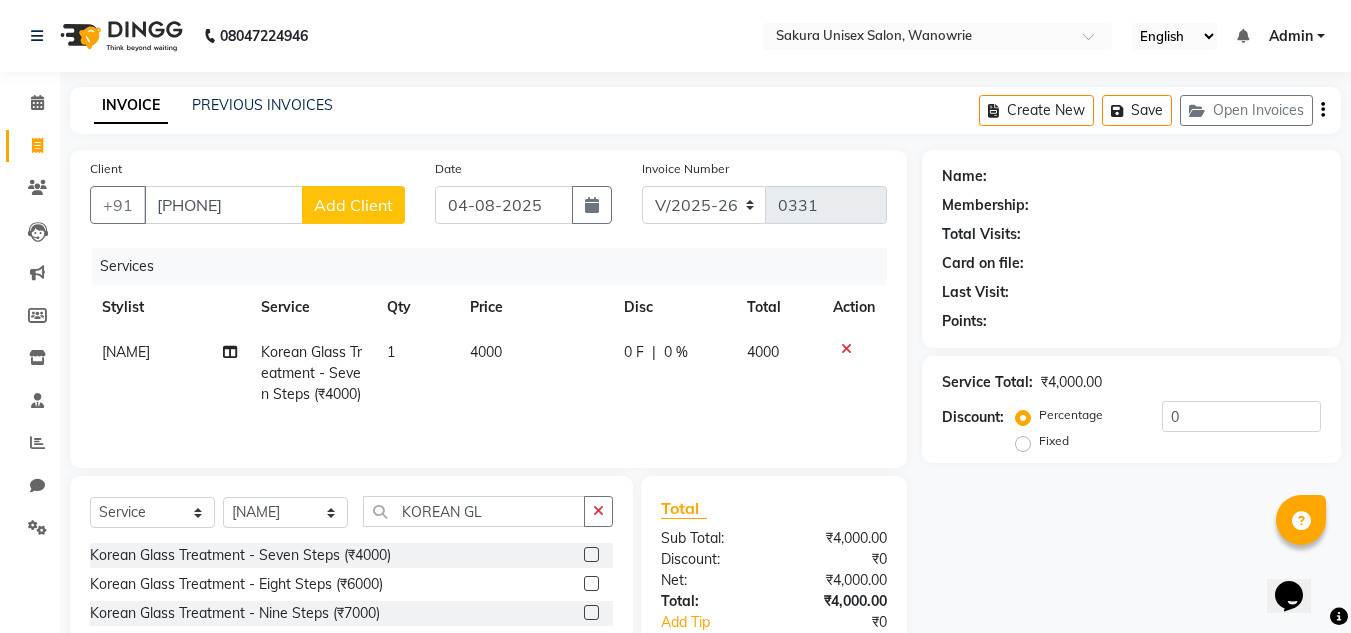 click on "Client +[PHONE] Add Client" 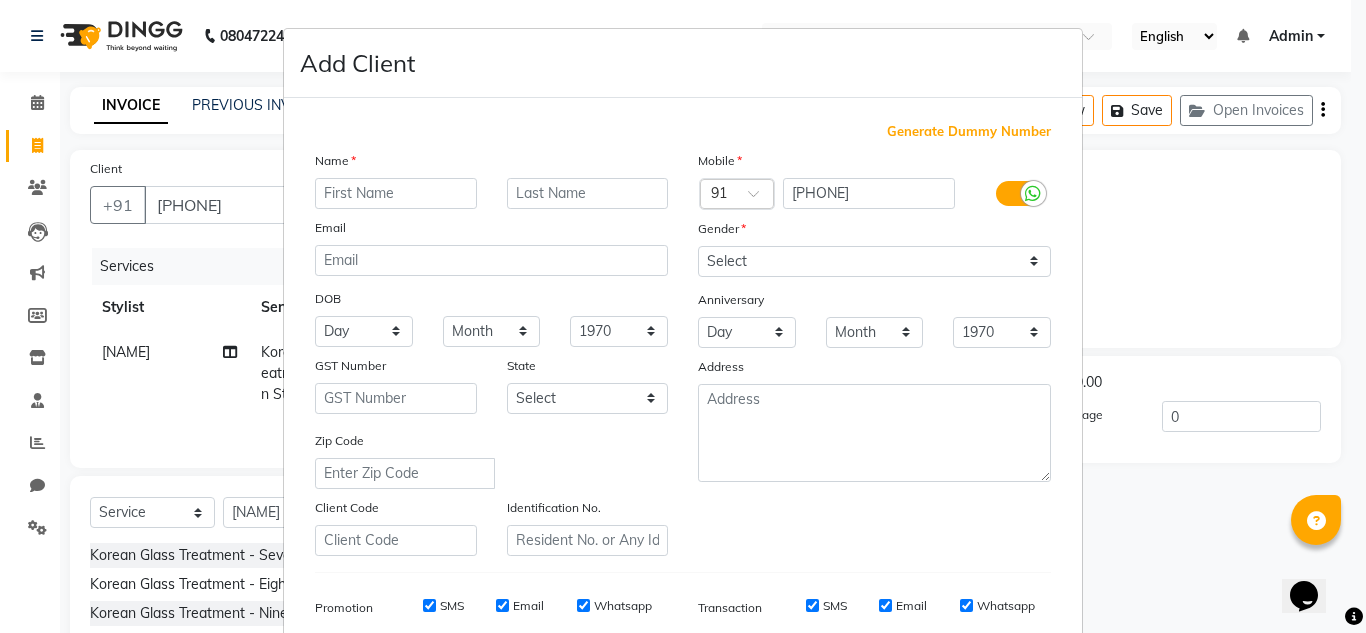 click at bounding box center (396, 193) 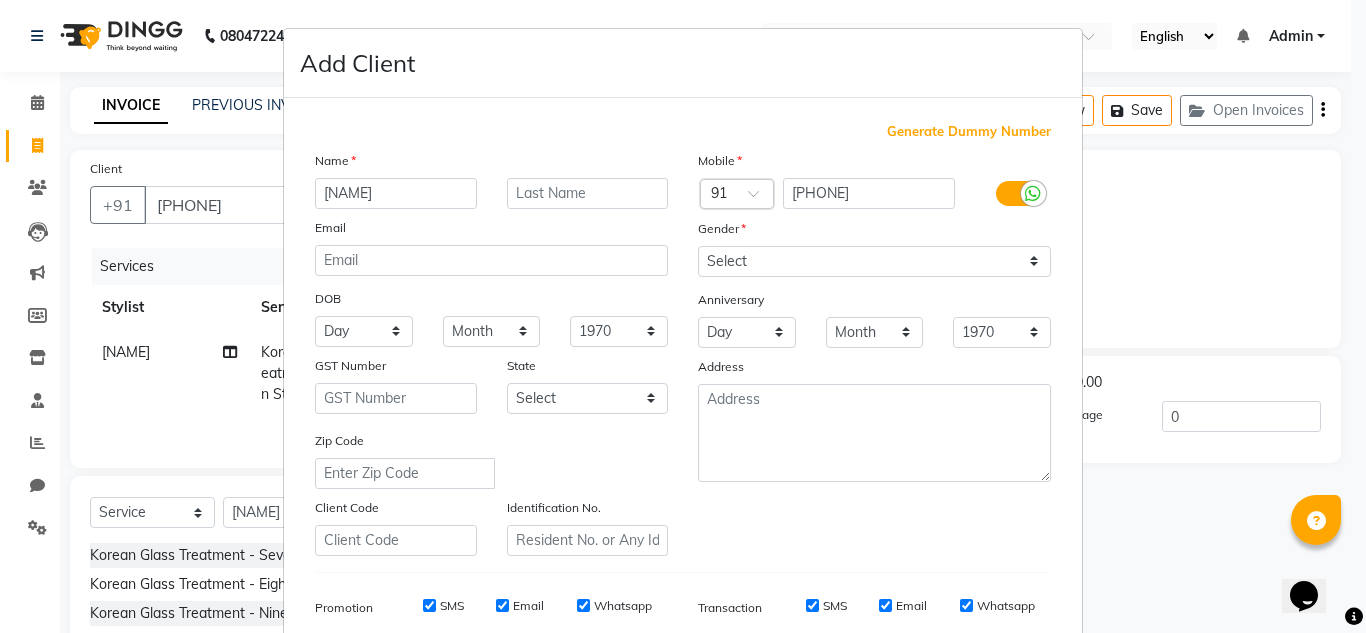 type on "[NAME]" 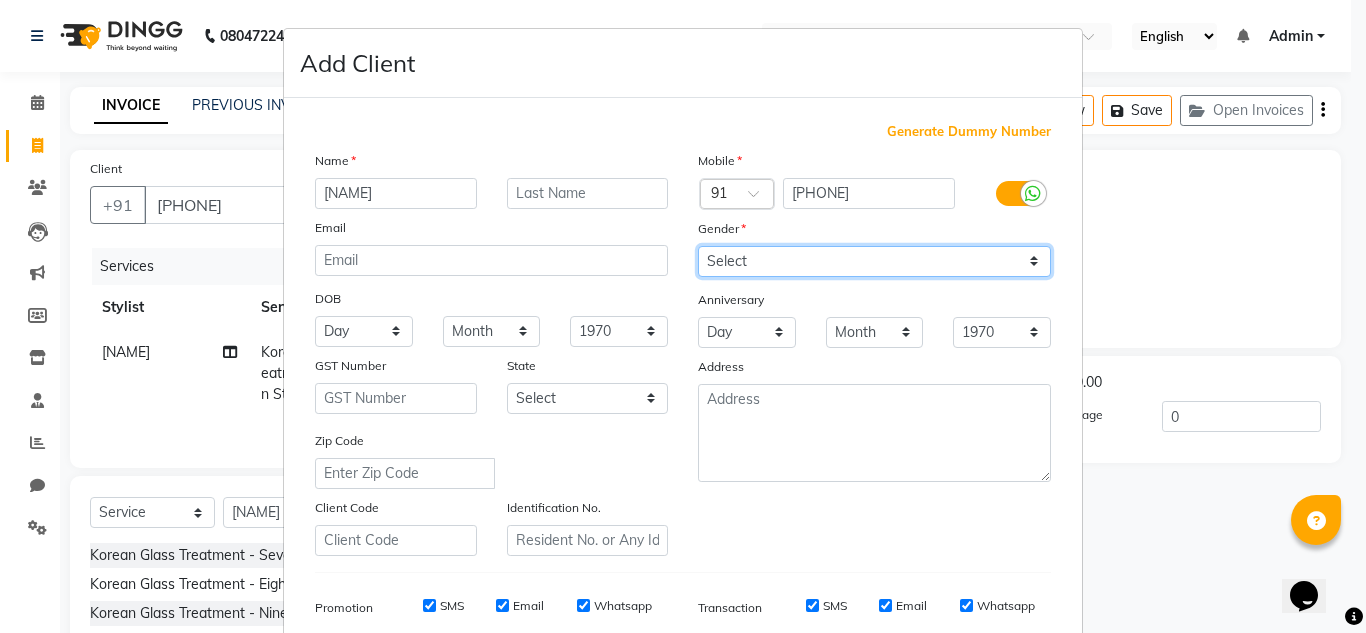 click on "Select Male Female Other Prefer Not To Say" at bounding box center [874, 261] 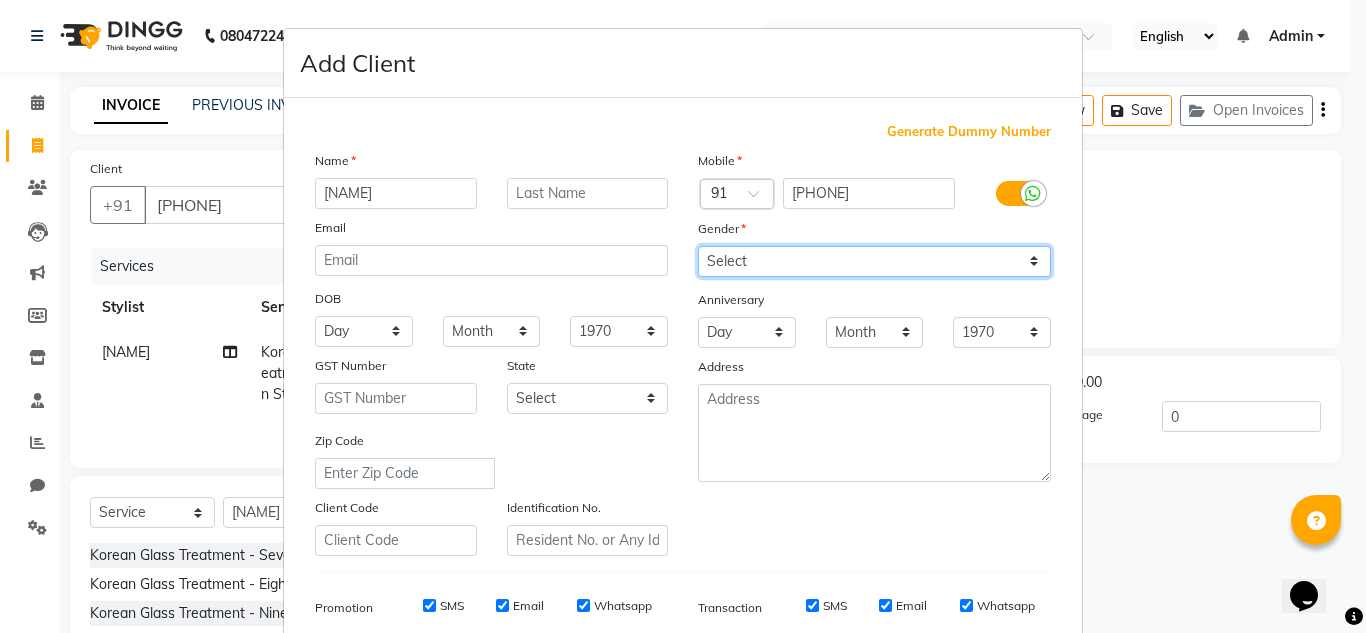 select on "female" 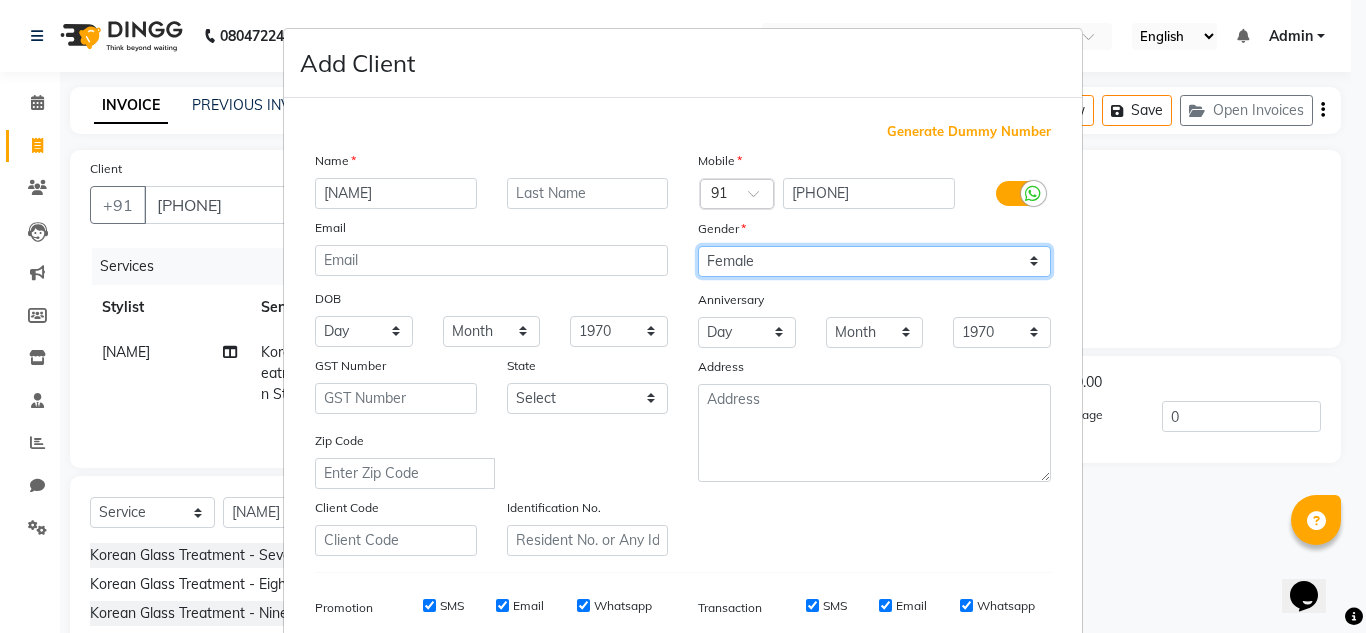 click on "Select Male Female Other Prefer Not To Say" at bounding box center [874, 261] 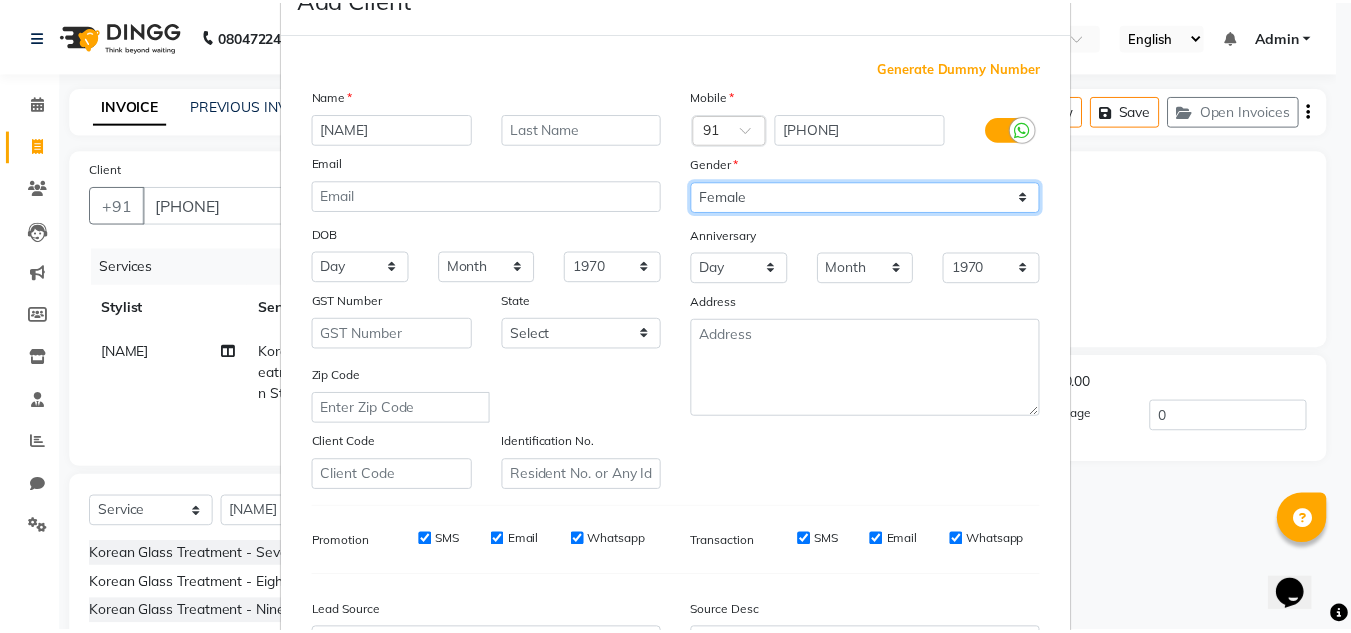 scroll, scrollTop: 290, scrollLeft: 0, axis: vertical 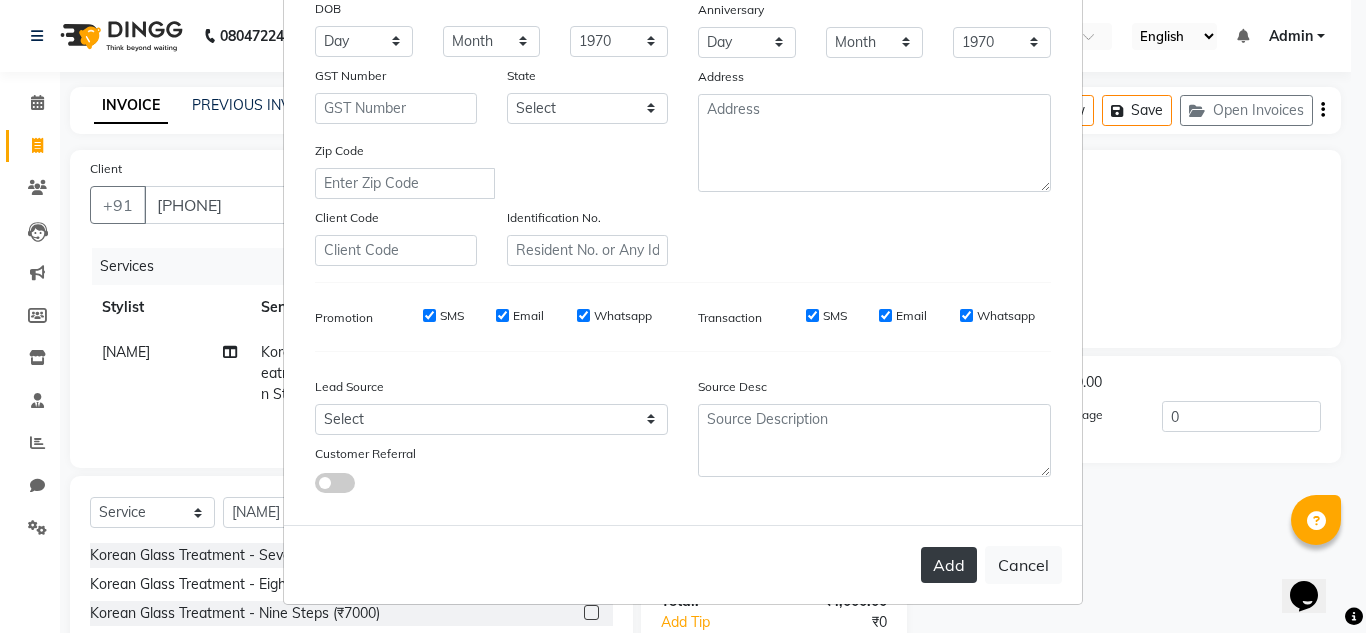 click on "Add" at bounding box center [949, 565] 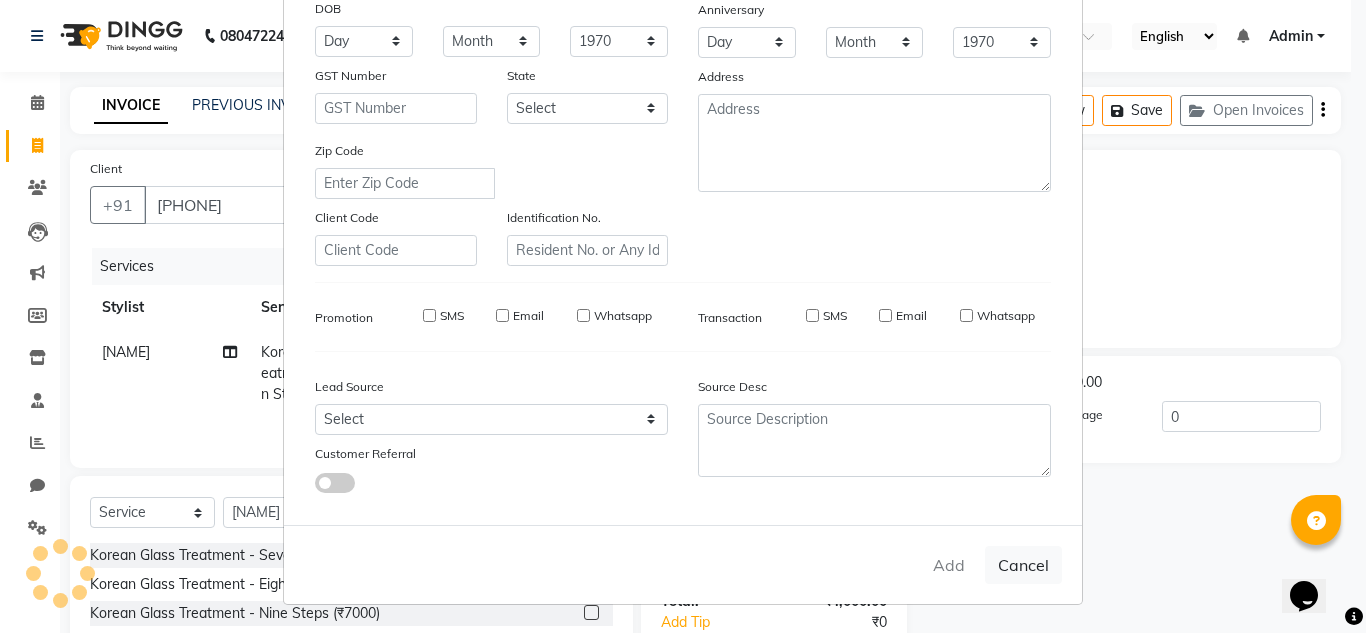 type 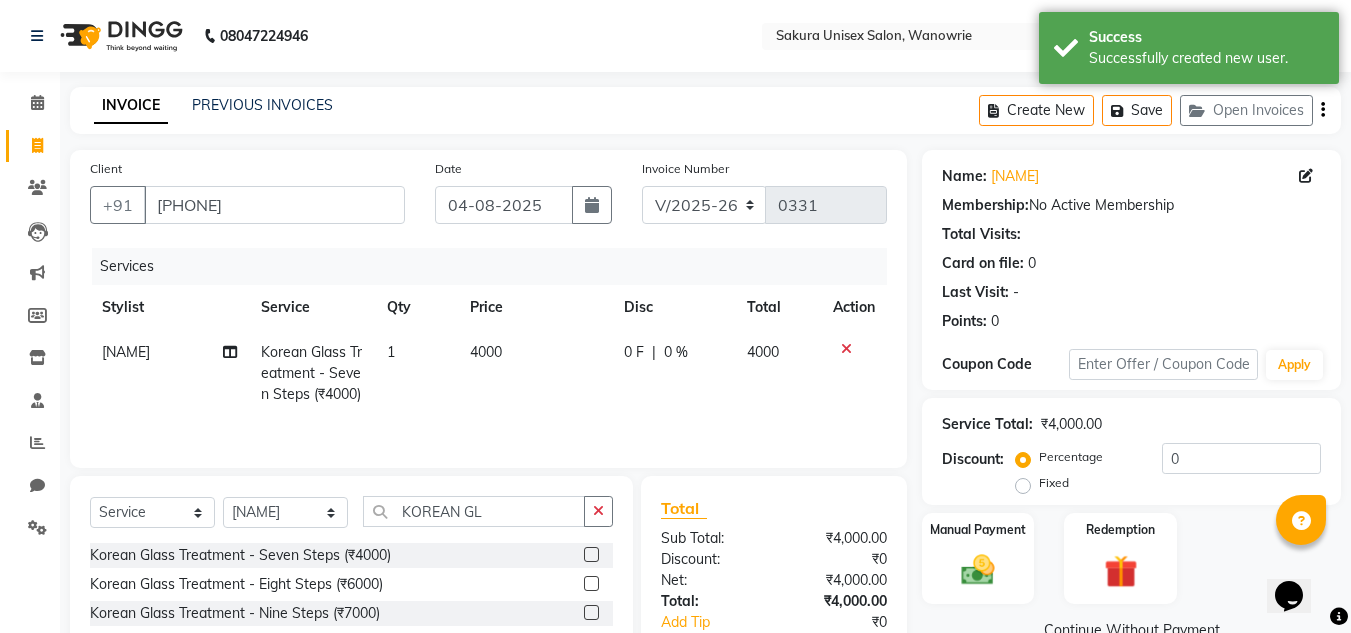 scroll, scrollTop: 100, scrollLeft: 0, axis: vertical 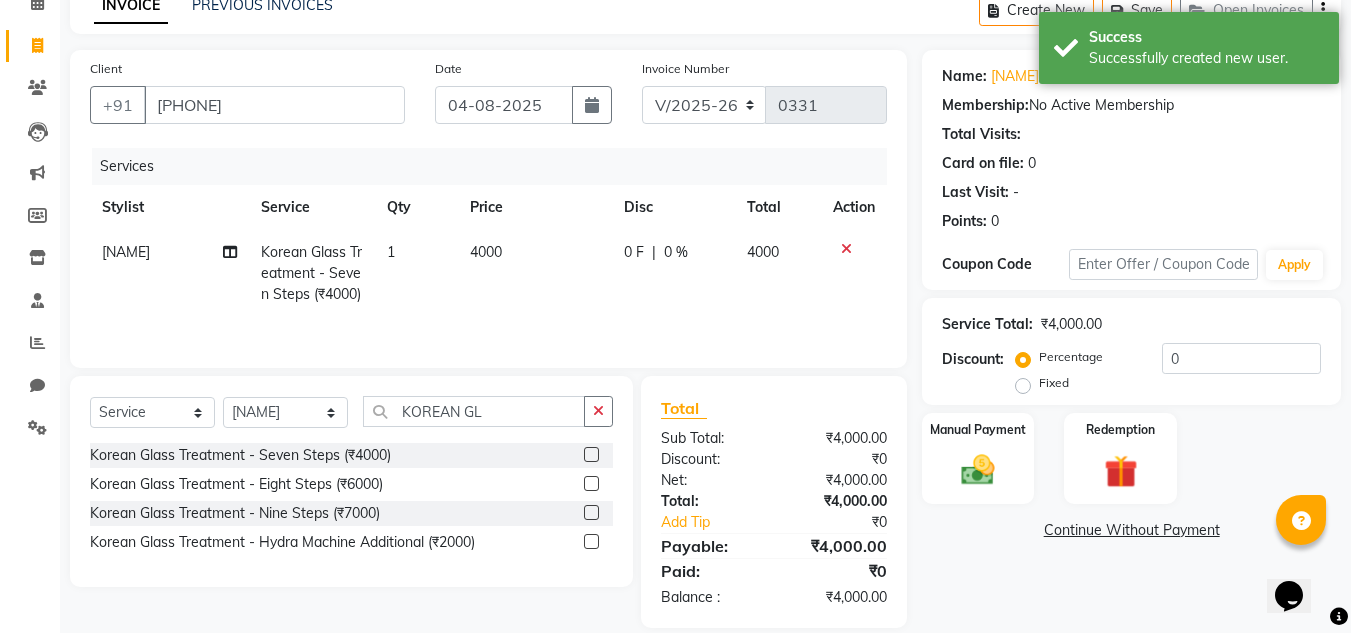 click on "0 F" 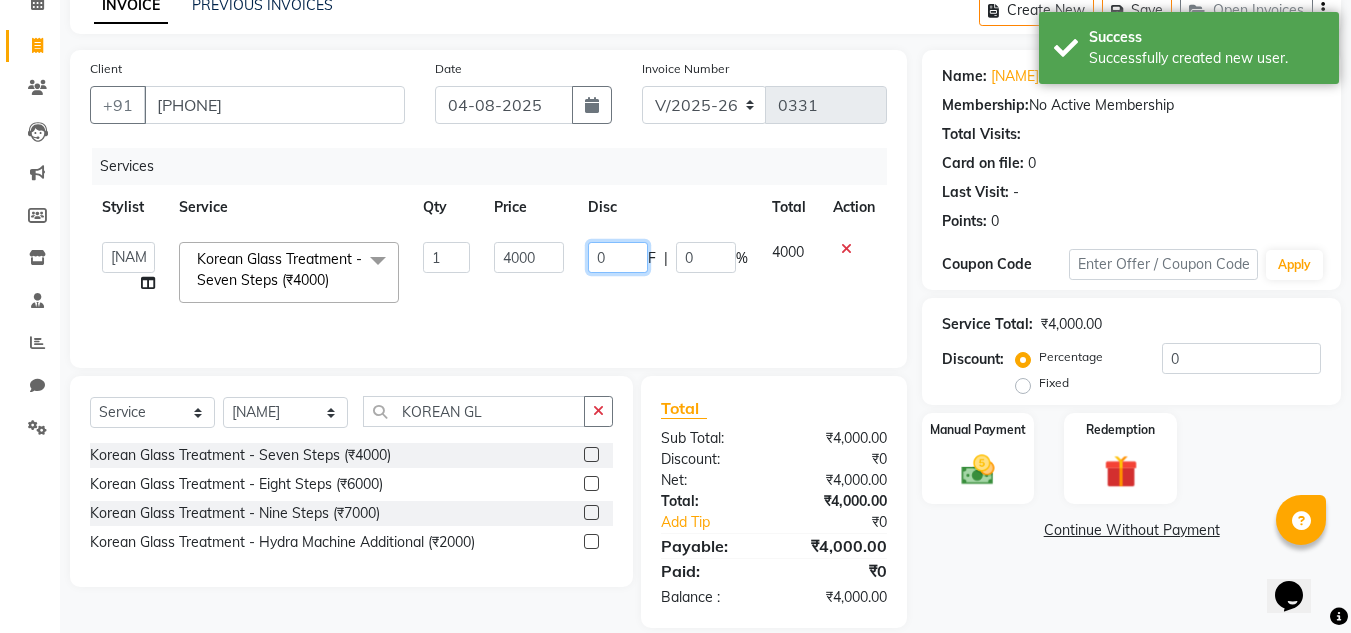 click on "0" 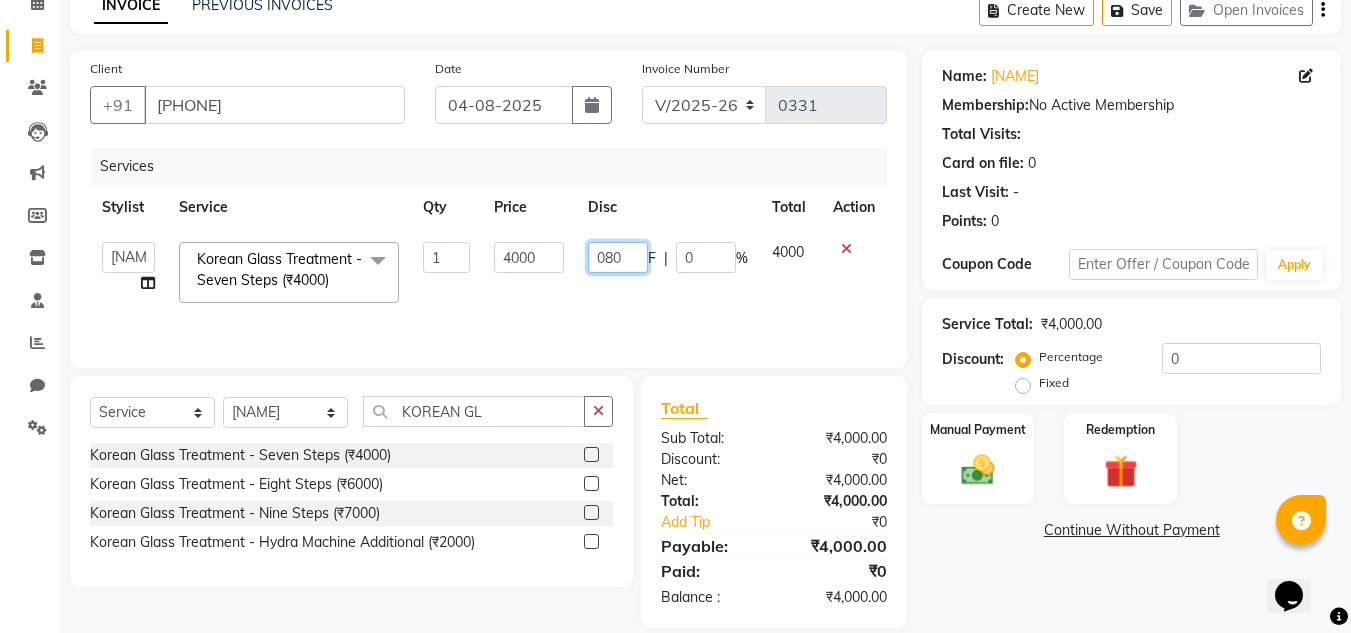 type on "0800" 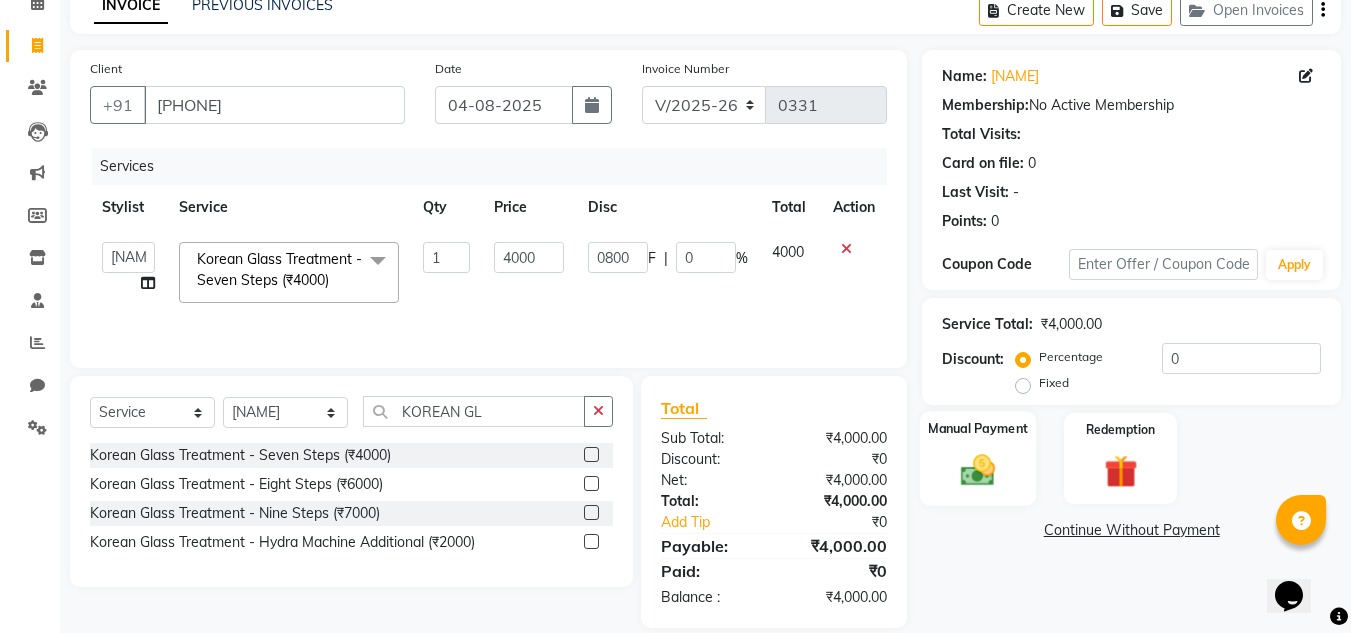 click 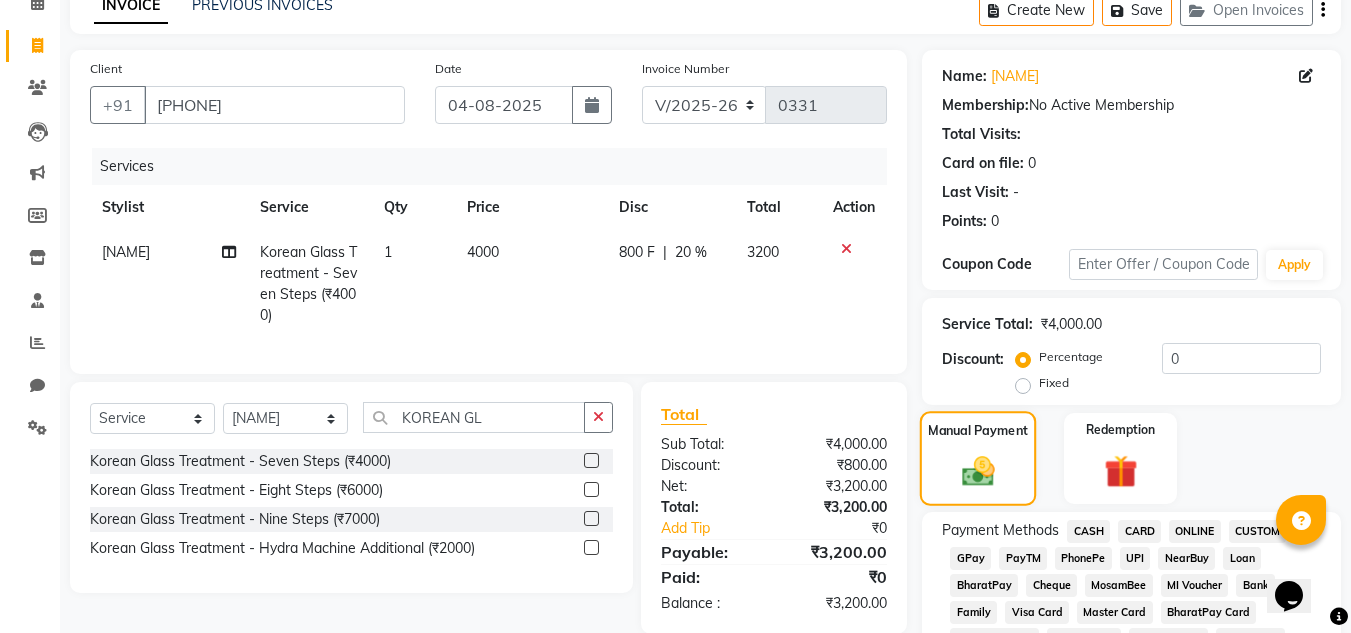 scroll, scrollTop: 200, scrollLeft: 0, axis: vertical 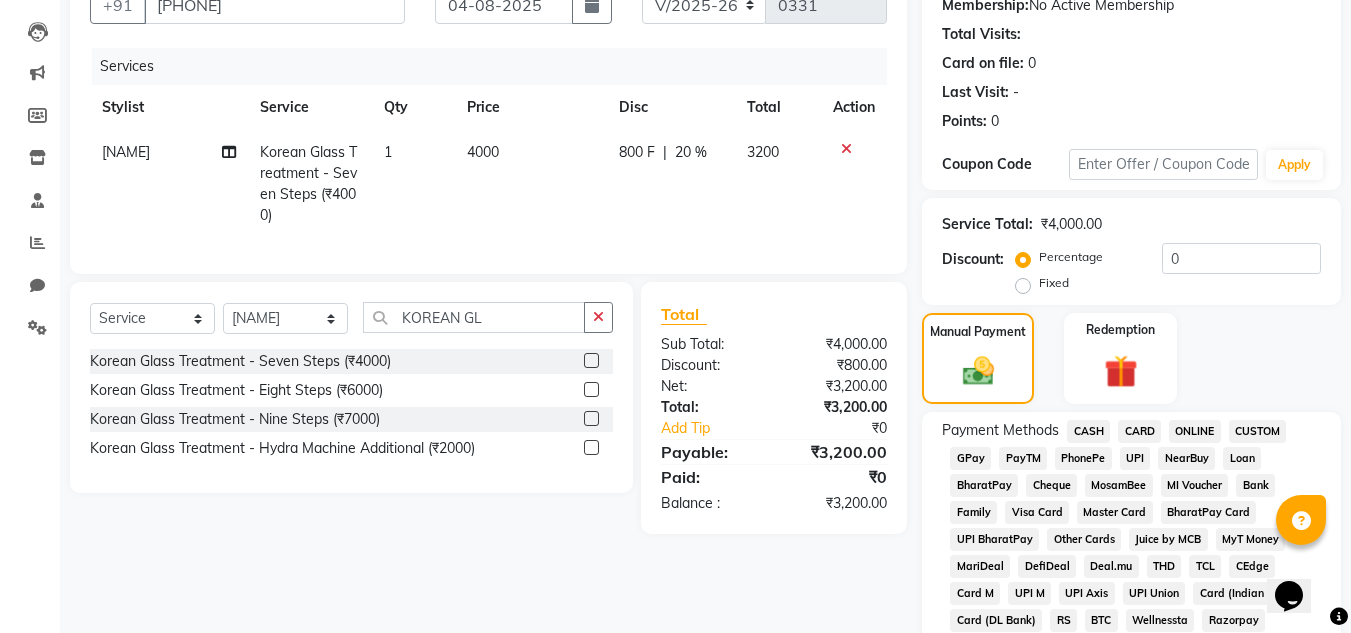 click on "ONLINE" 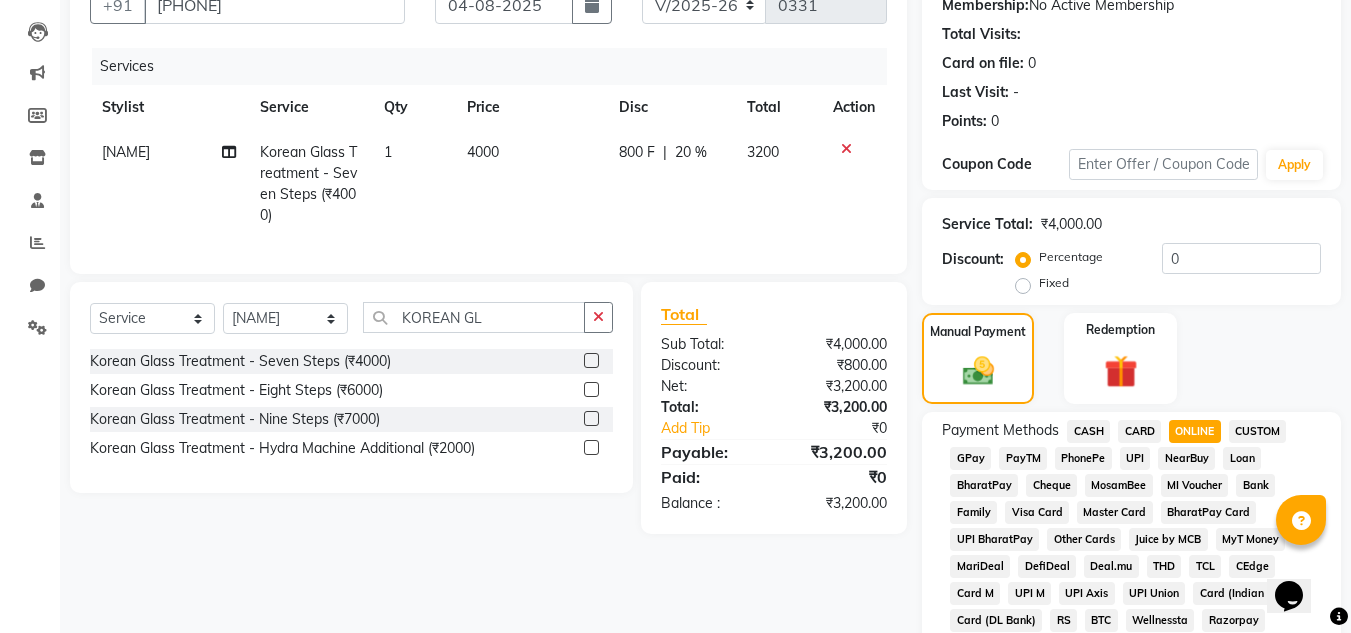 click on "CASH" 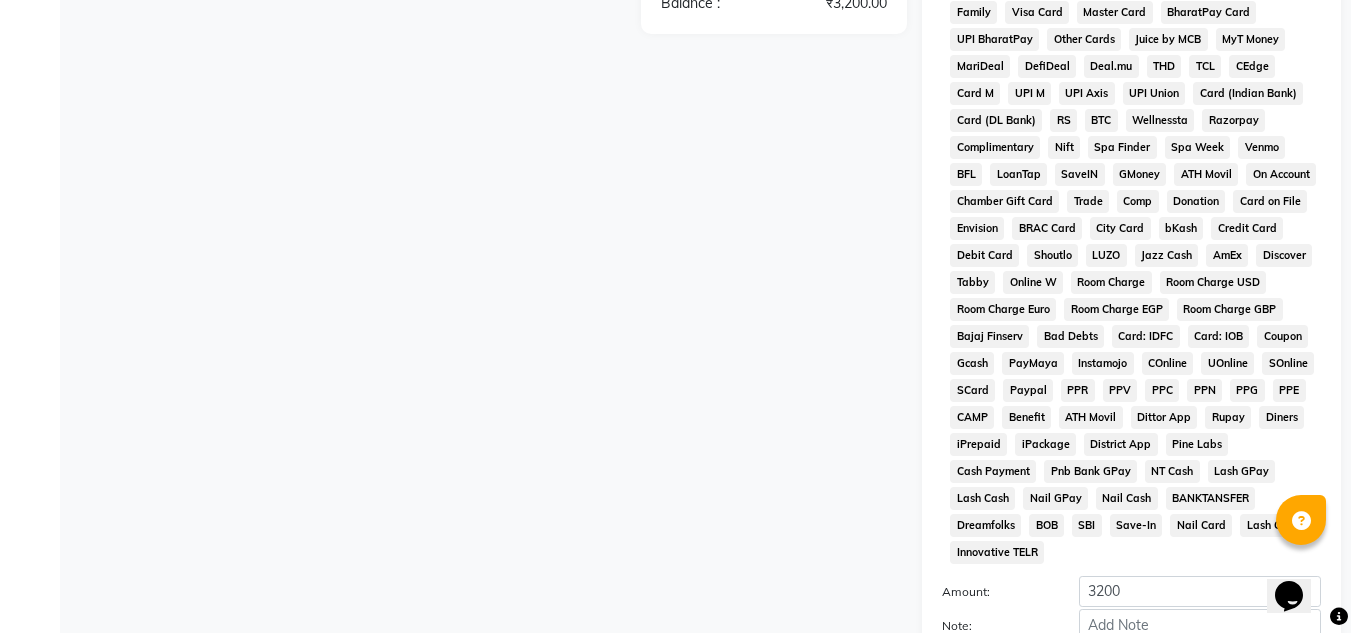 scroll, scrollTop: 869, scrollLeft: 0, axis: vertical 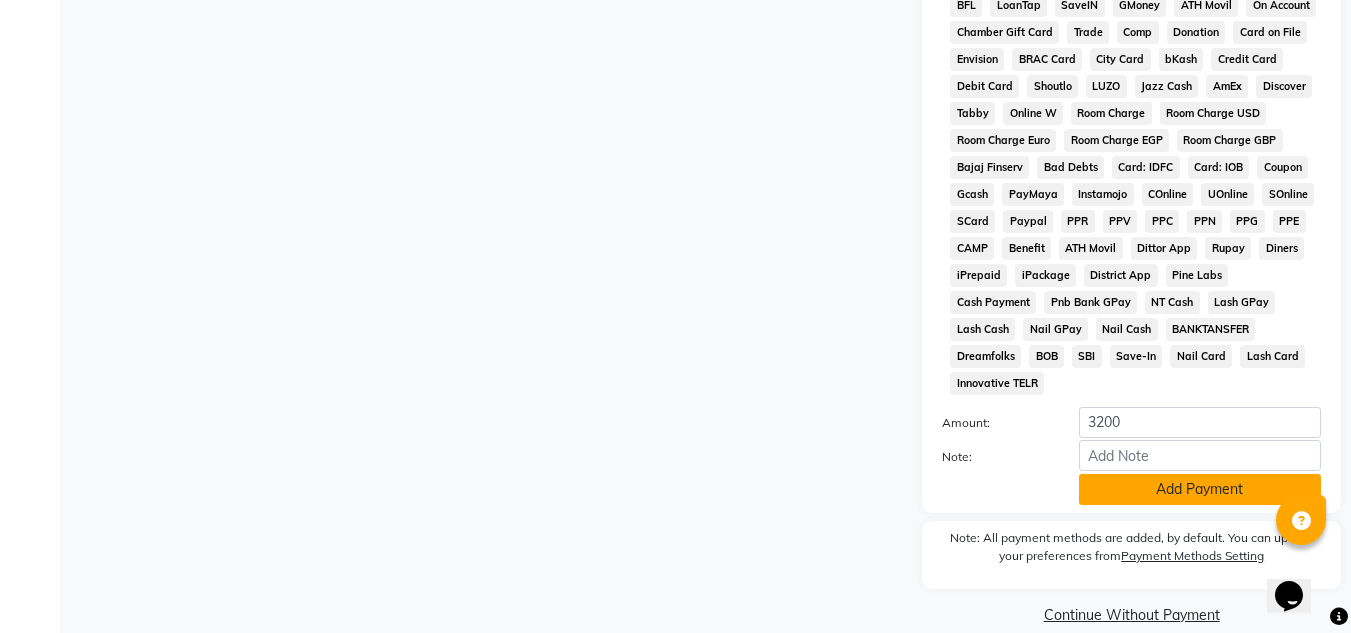 click on "Add Payment" 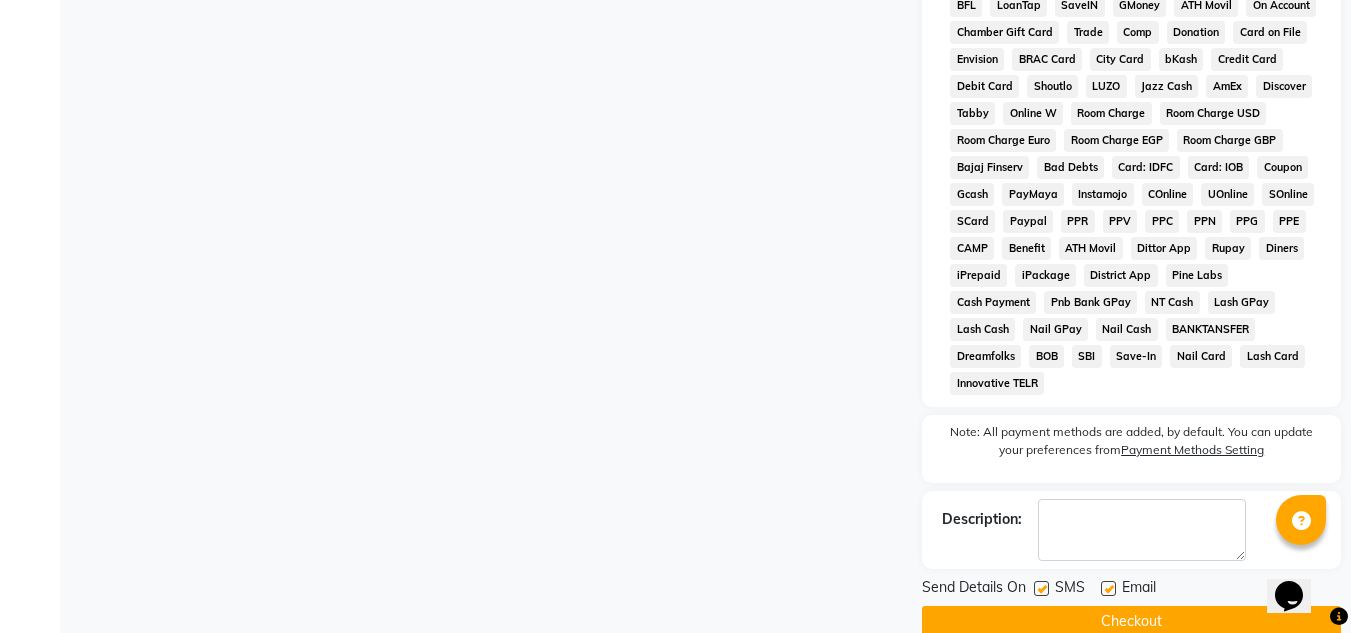 click on "Checkout" 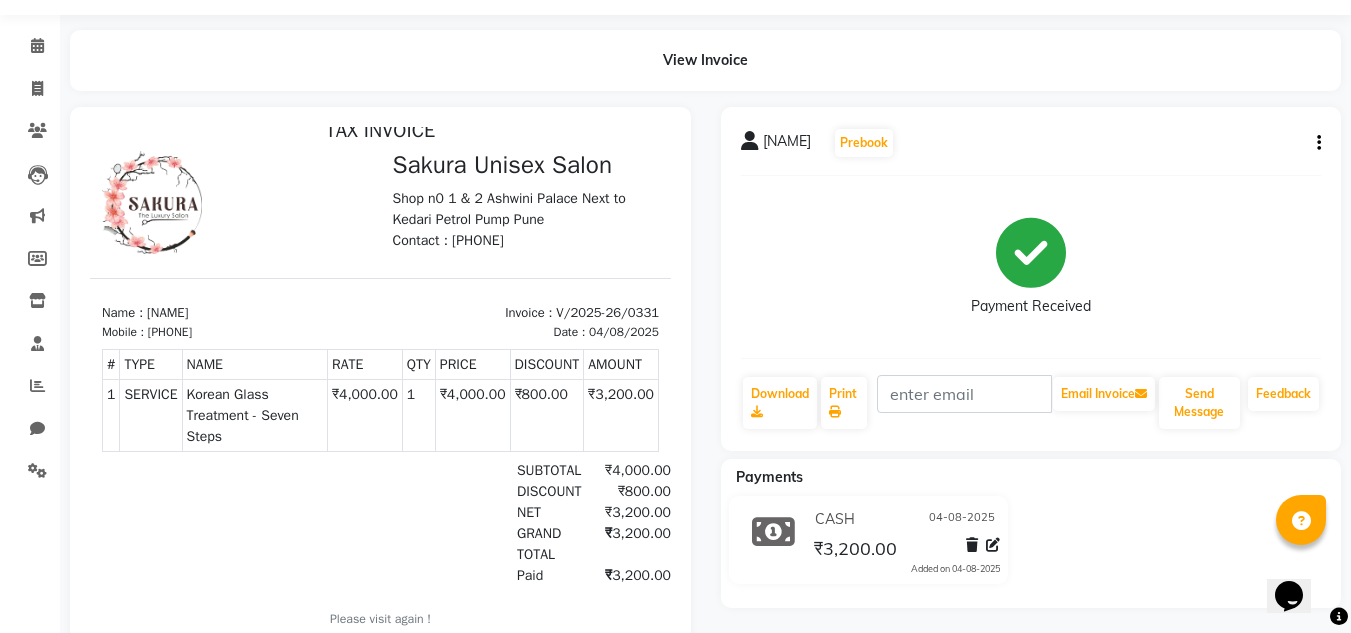 scroll, scrollTop: 0, scrollLeft: 0, axis: both 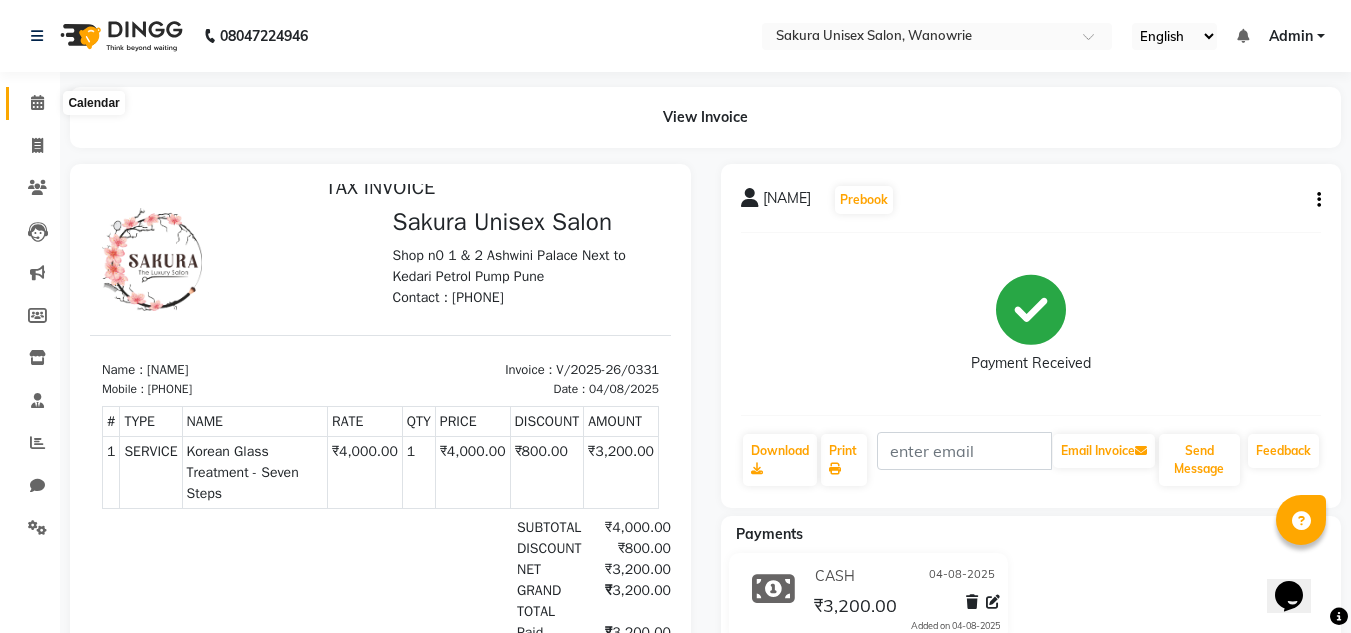 click 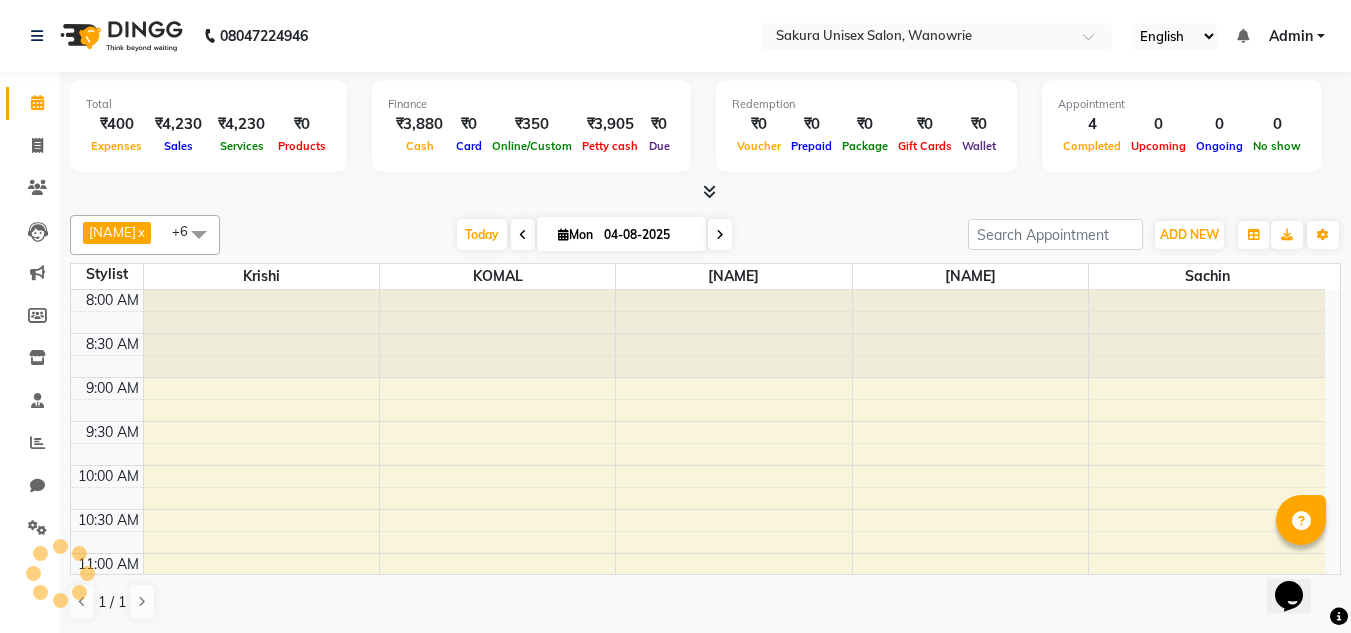 scroll, scrollTop: 881, scrollLeft: 0, axis: vertical 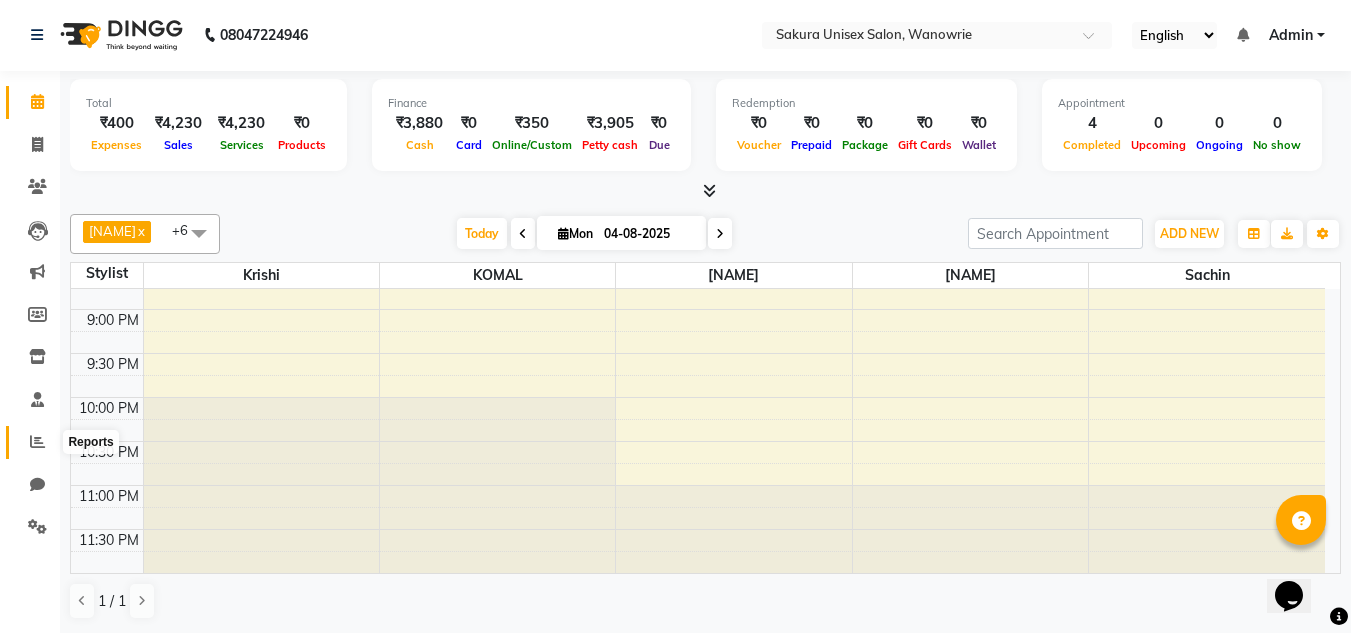 click 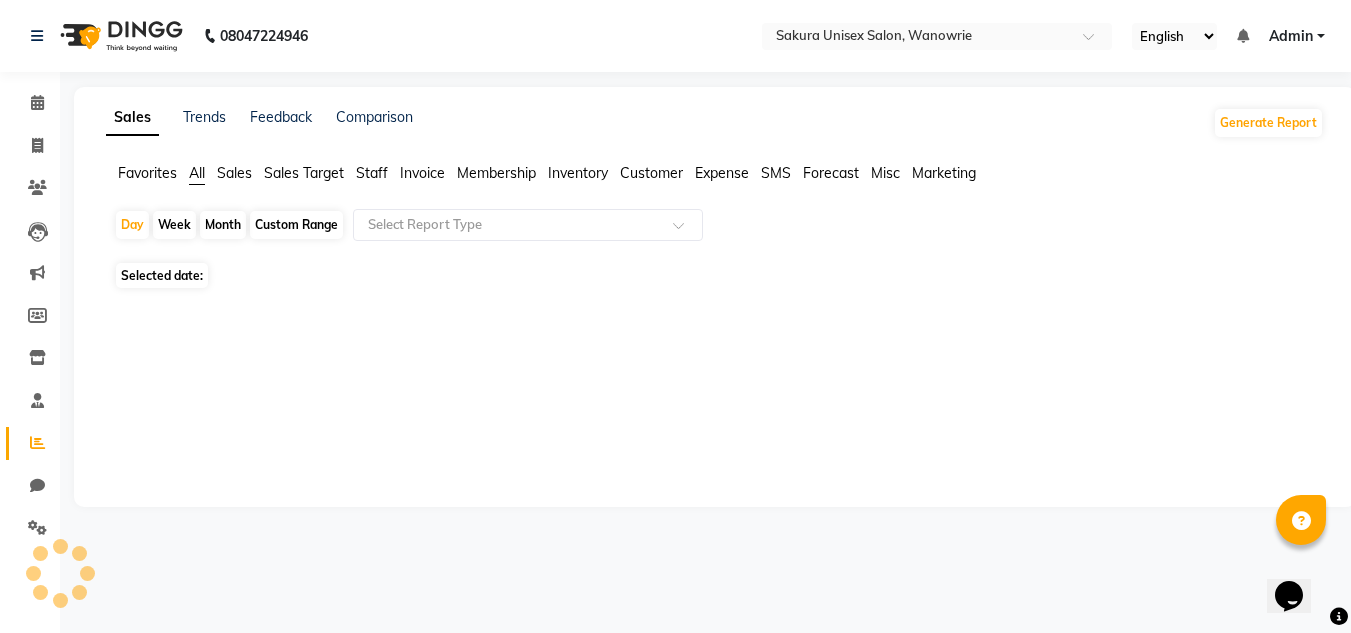 scroll, scrollTop: 0, scrollLeft: 0, axis: both 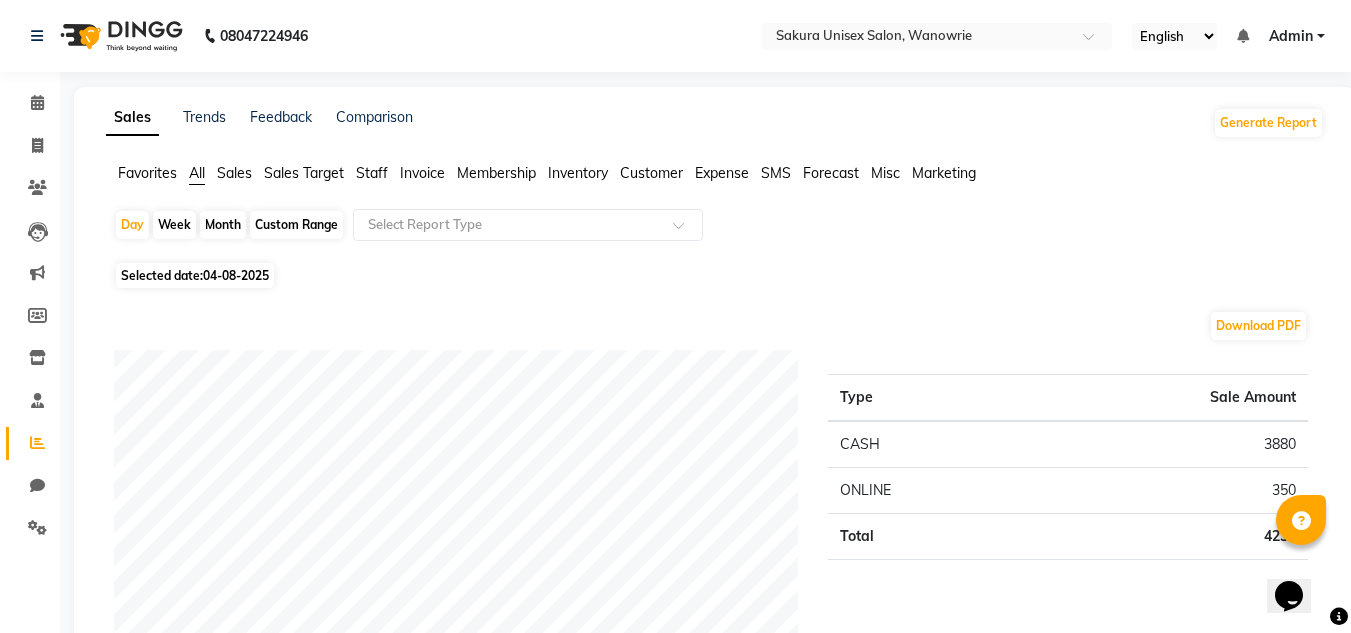 click on "Month" 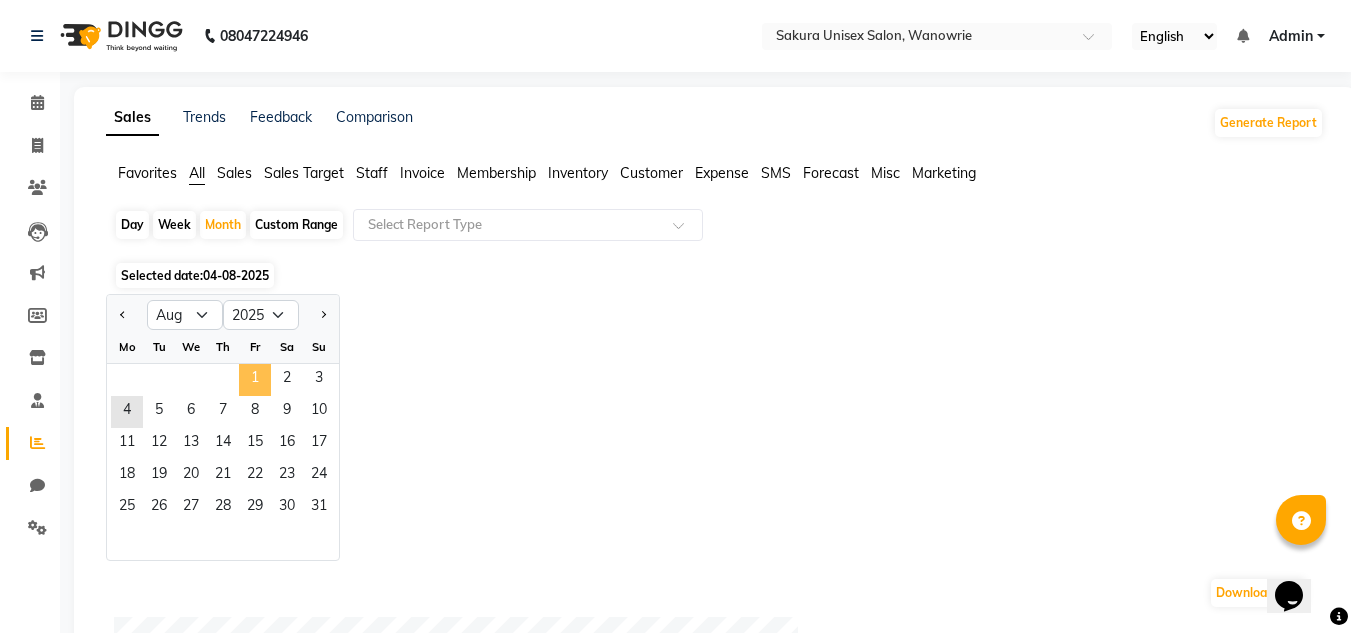 click on "1" 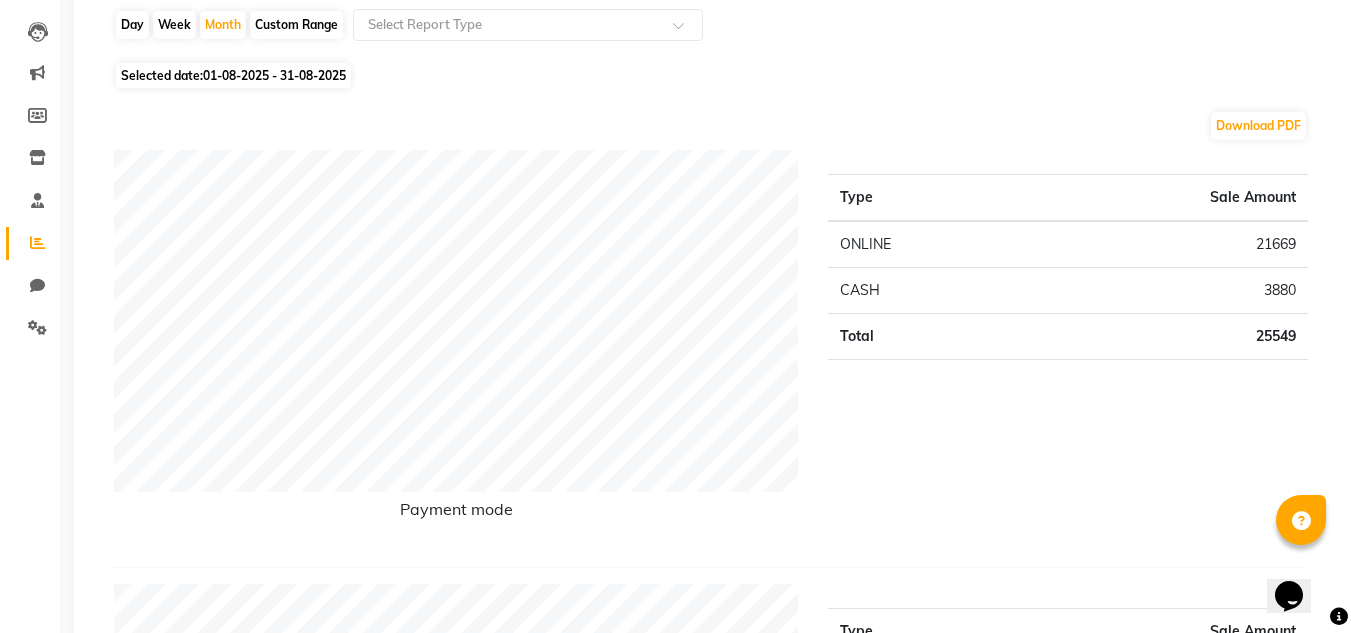 scroll, scrollTop: 0, scrollLeft: 0, axis: both 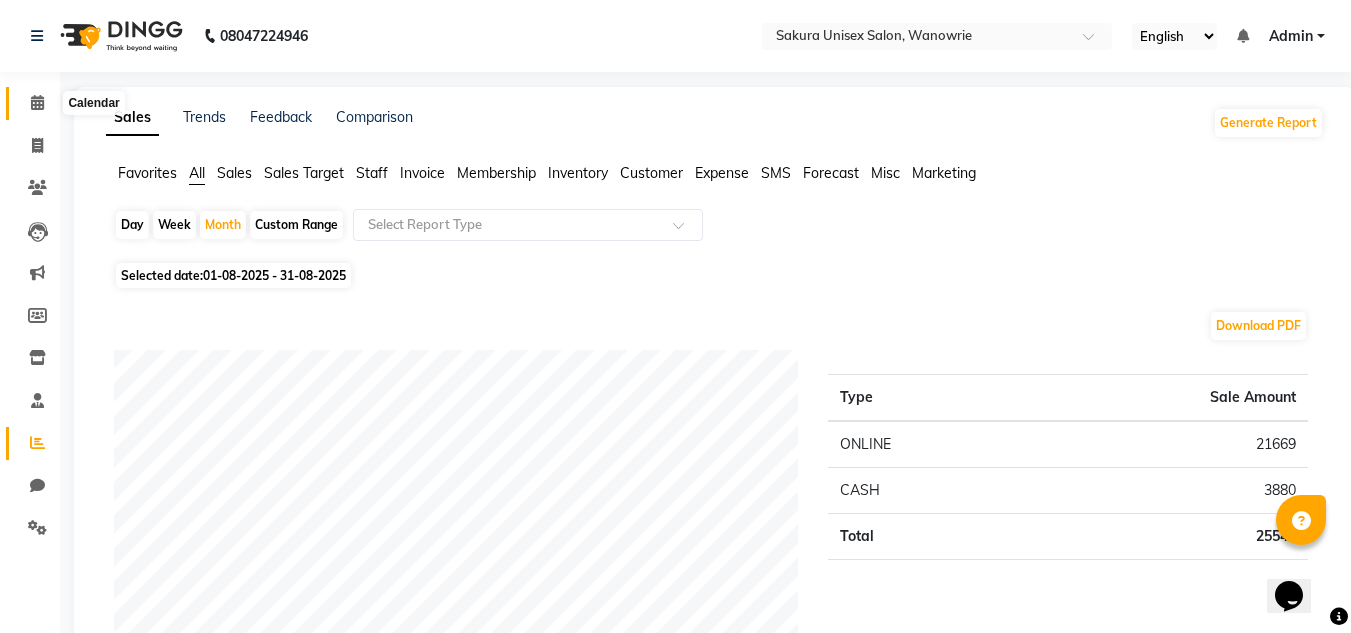 click 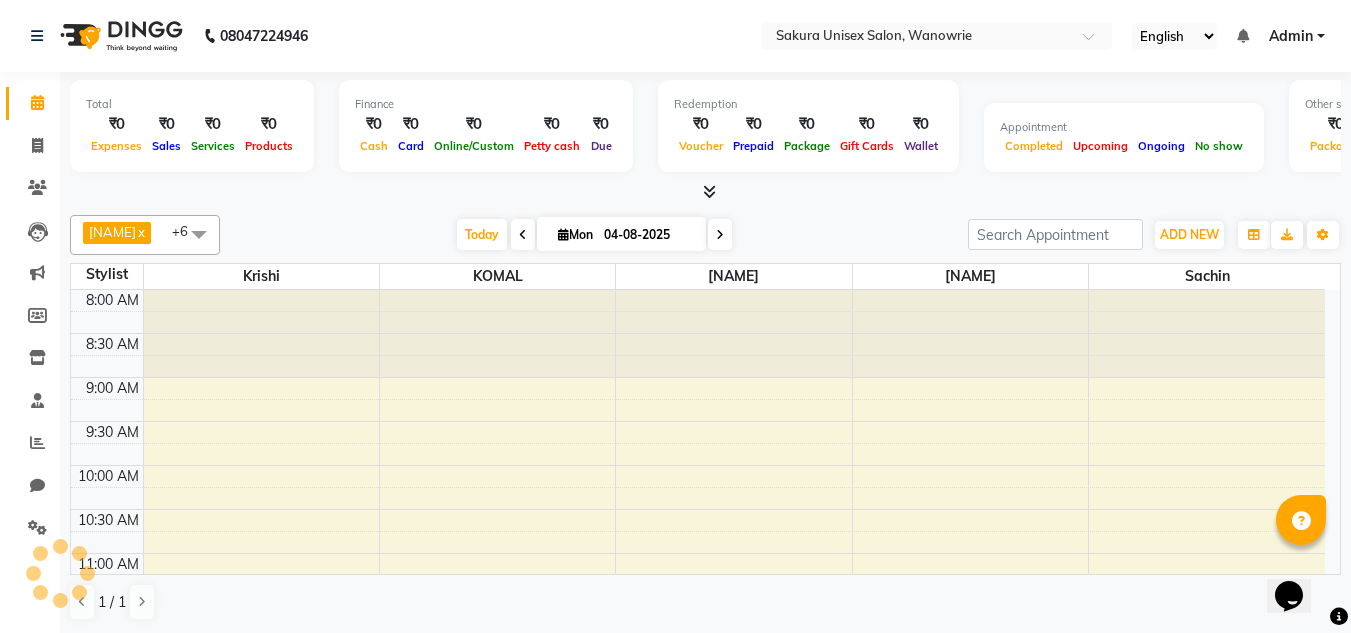 scroll, scrollTop: 881, scrollLeft: 0, axis: vertical 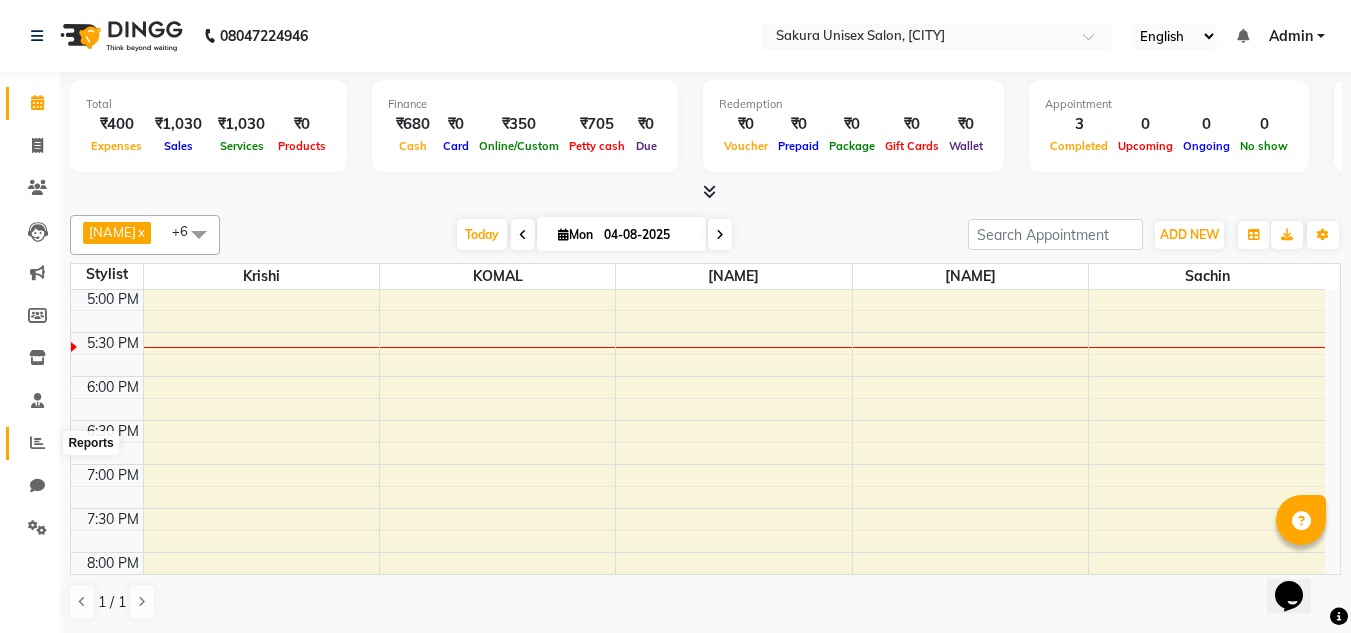 click 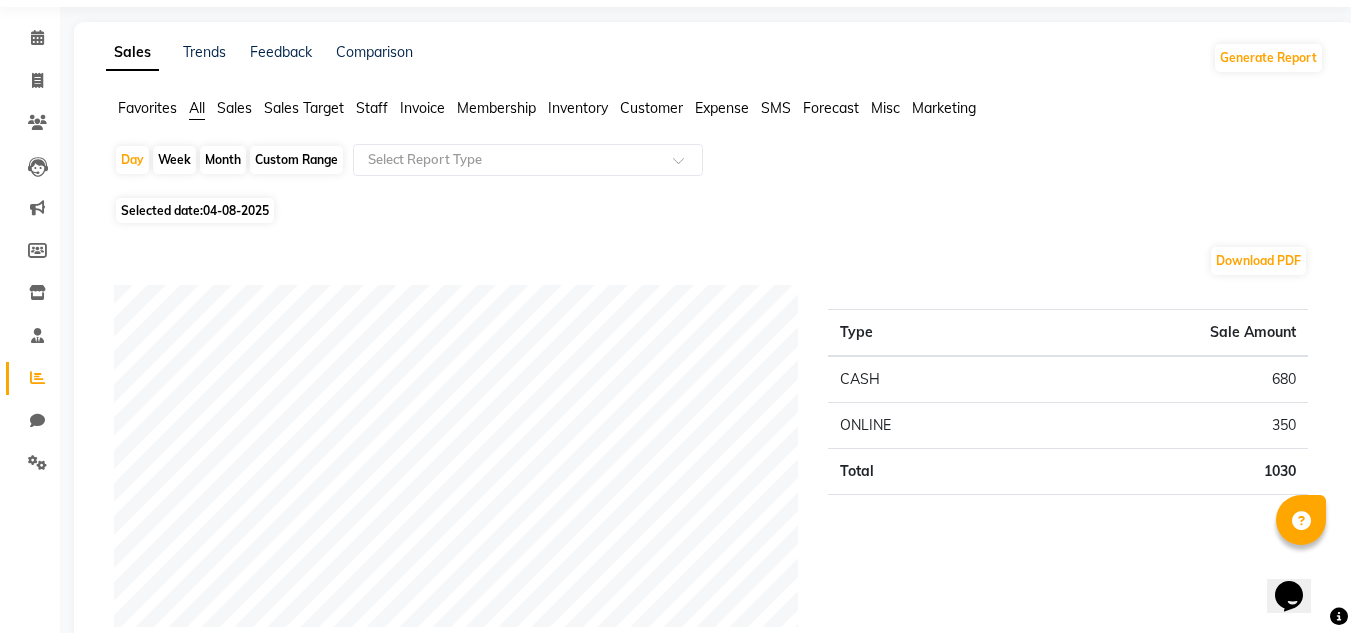 scroll, scrollTop: 100, scrollLeft: 0, axis: vertical 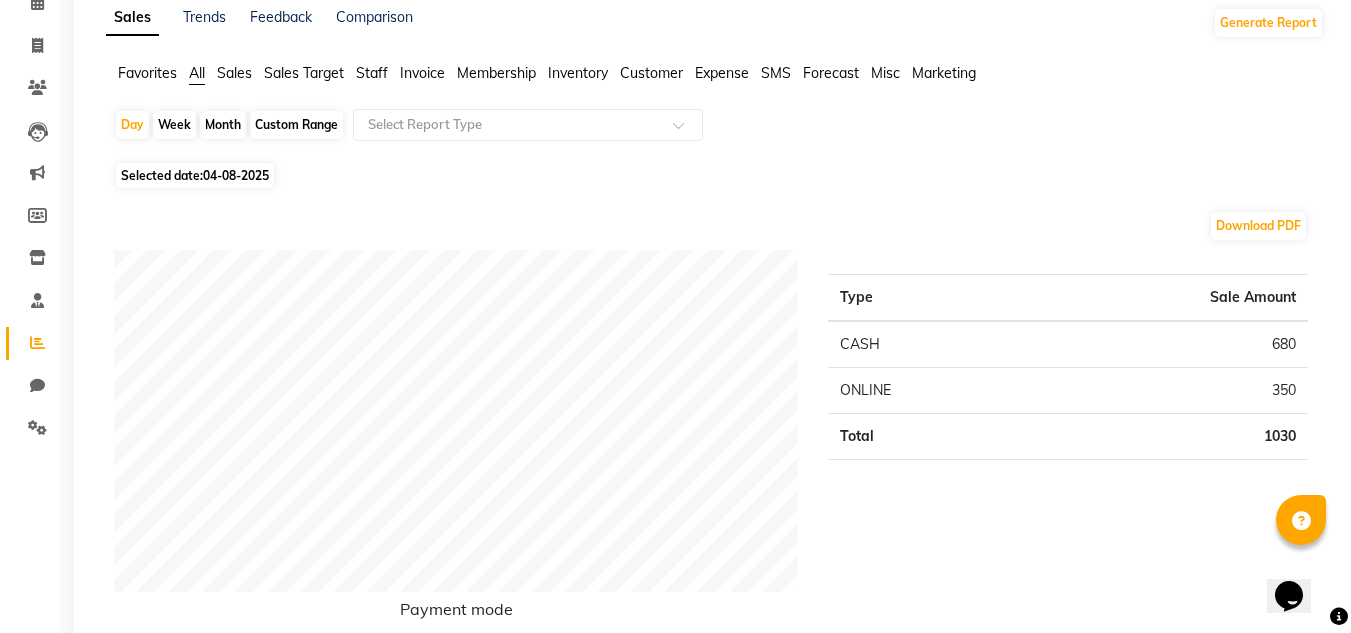 click on "Month" 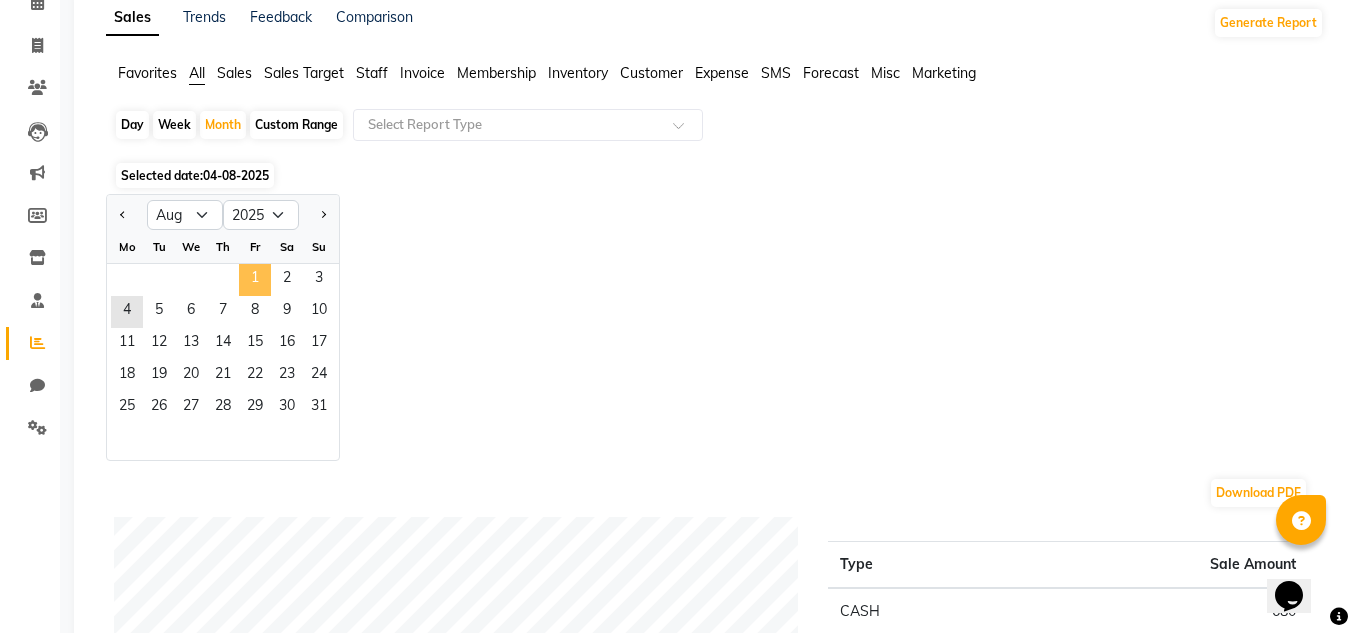 click on "1" 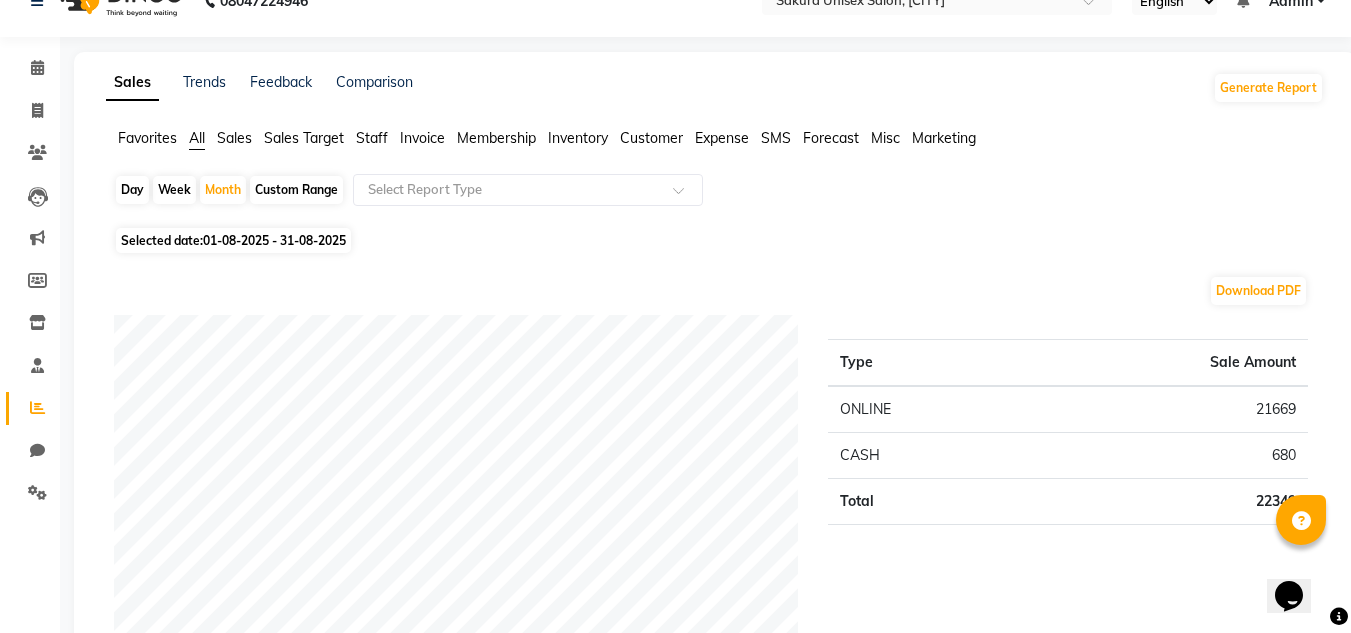 scroll, scrollTop: 0, scrollLeft: 0, axis: both 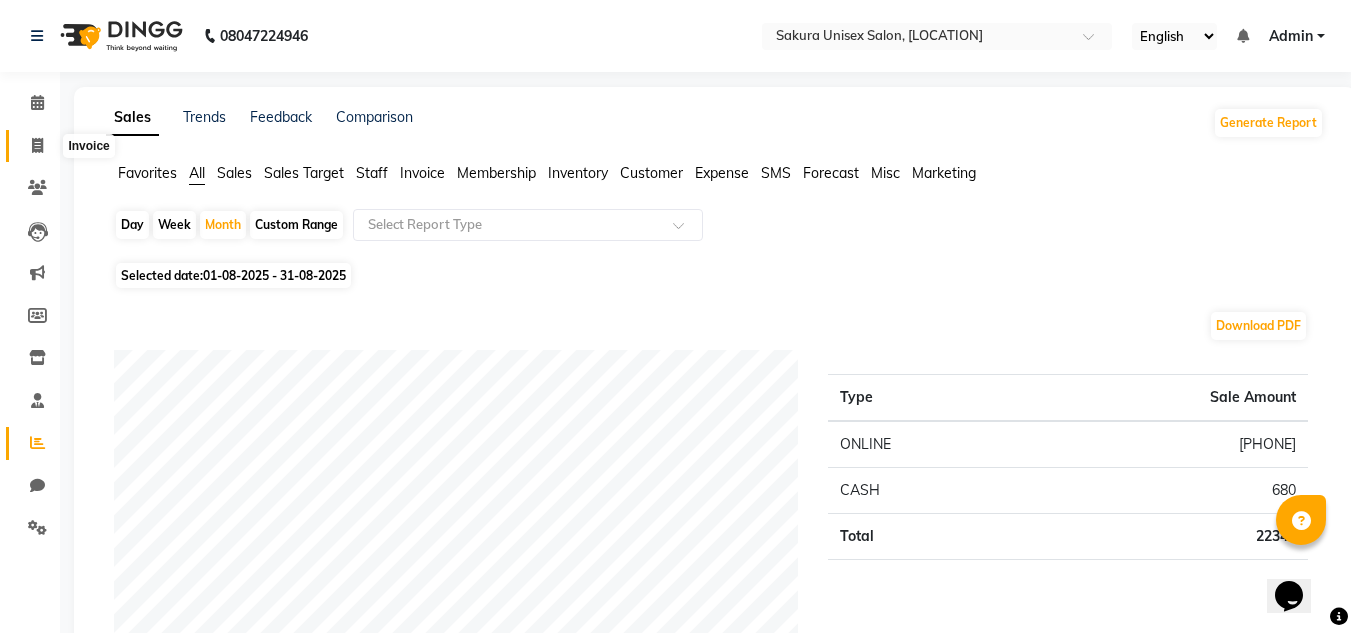 click 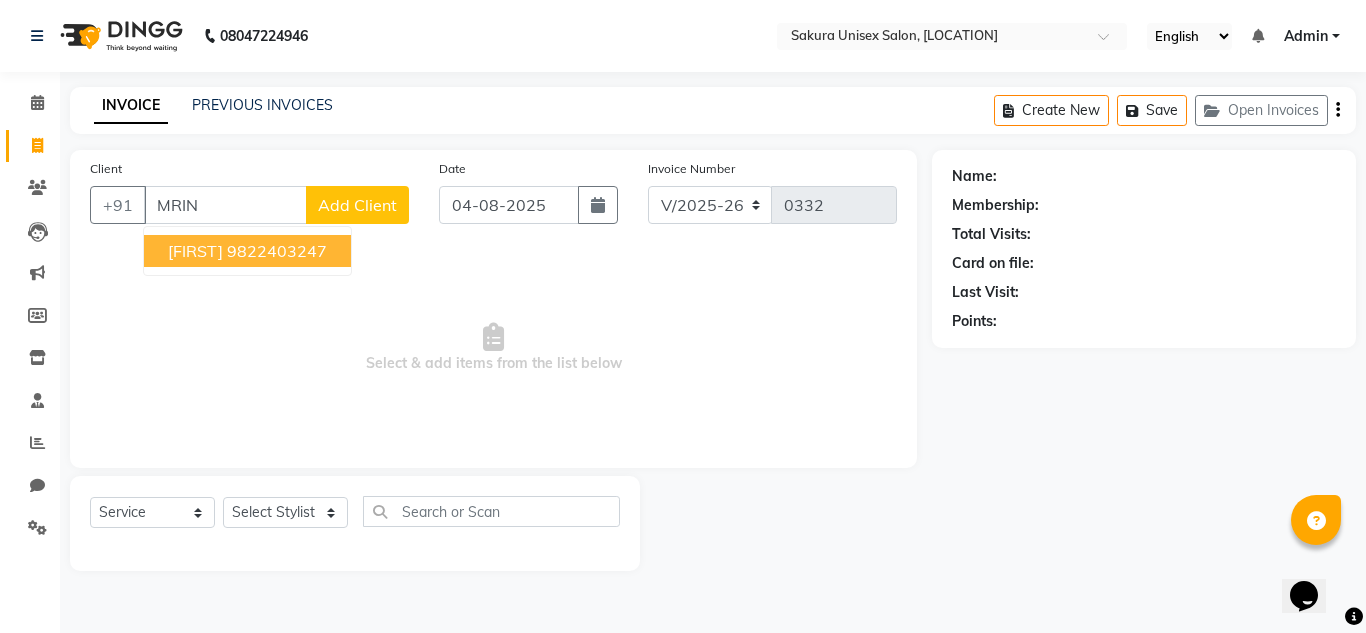 click on "mrinmayi" at bounding box center (195, 251) 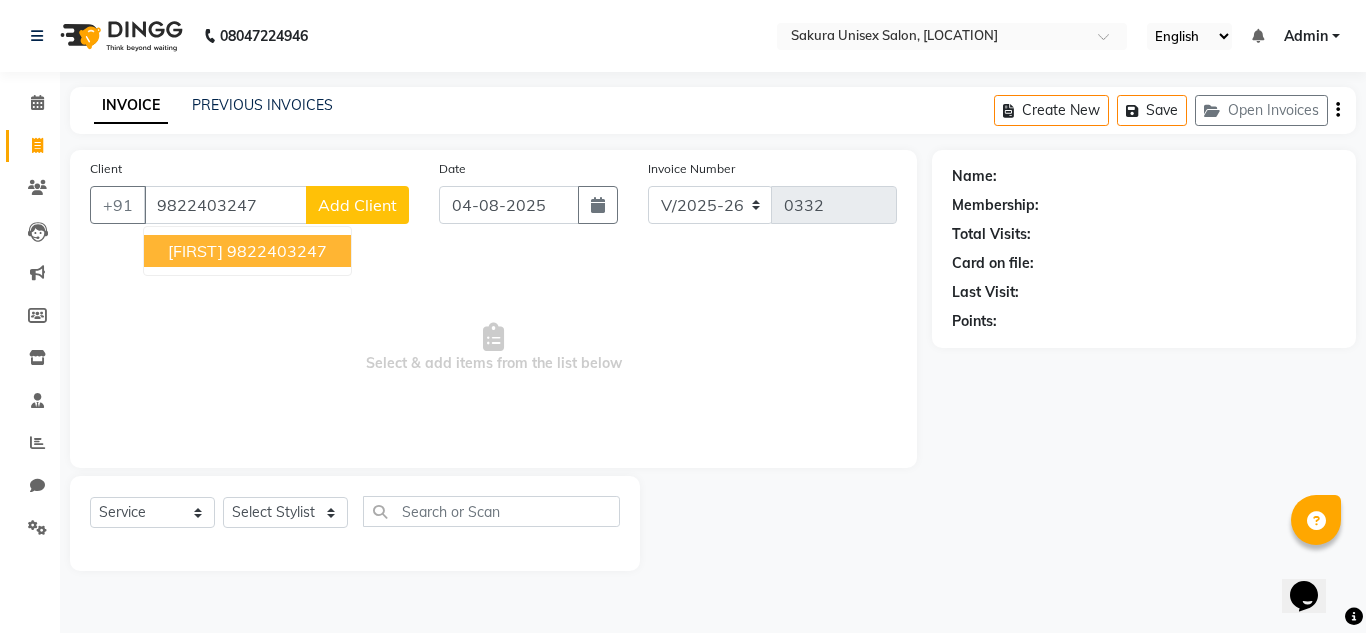 type on "9822403247" 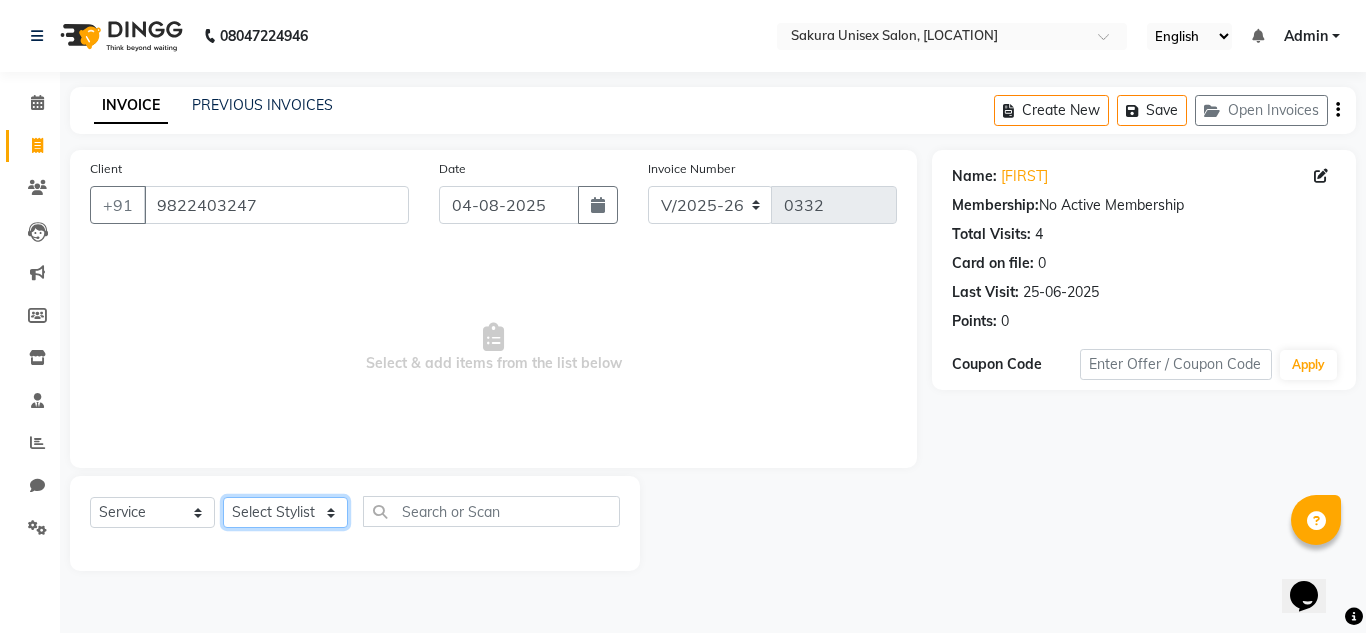 click on "Select Stylist [NAME] [NAME] [NAME] [NAME] [NAME] [NAME]" 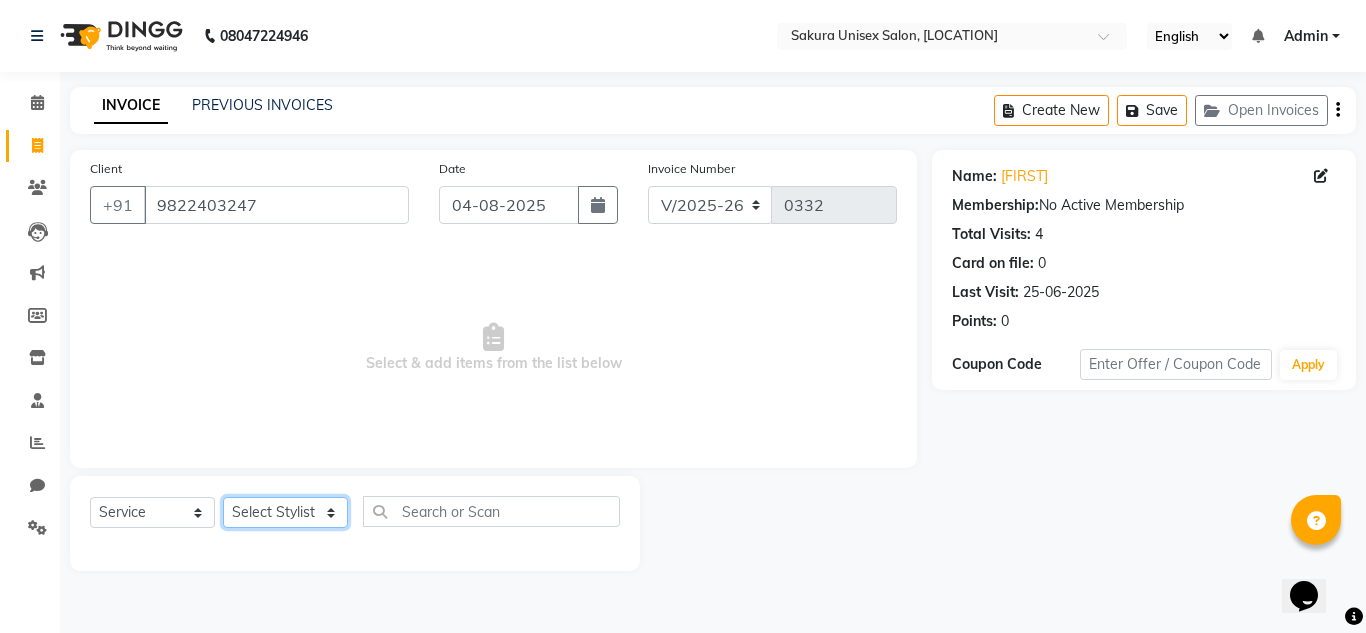 select on "75574" 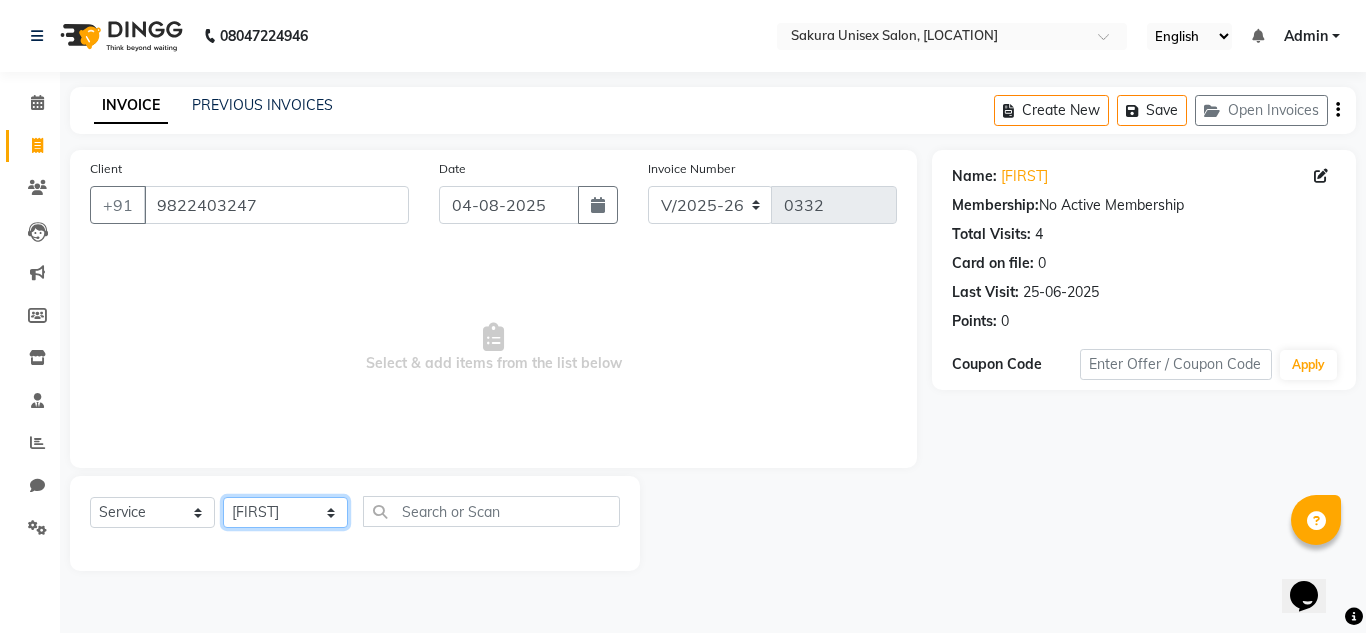 click on "Select Stylist [NAME] [NAME] [NAME] [NAME] [NAME] [NAME]" 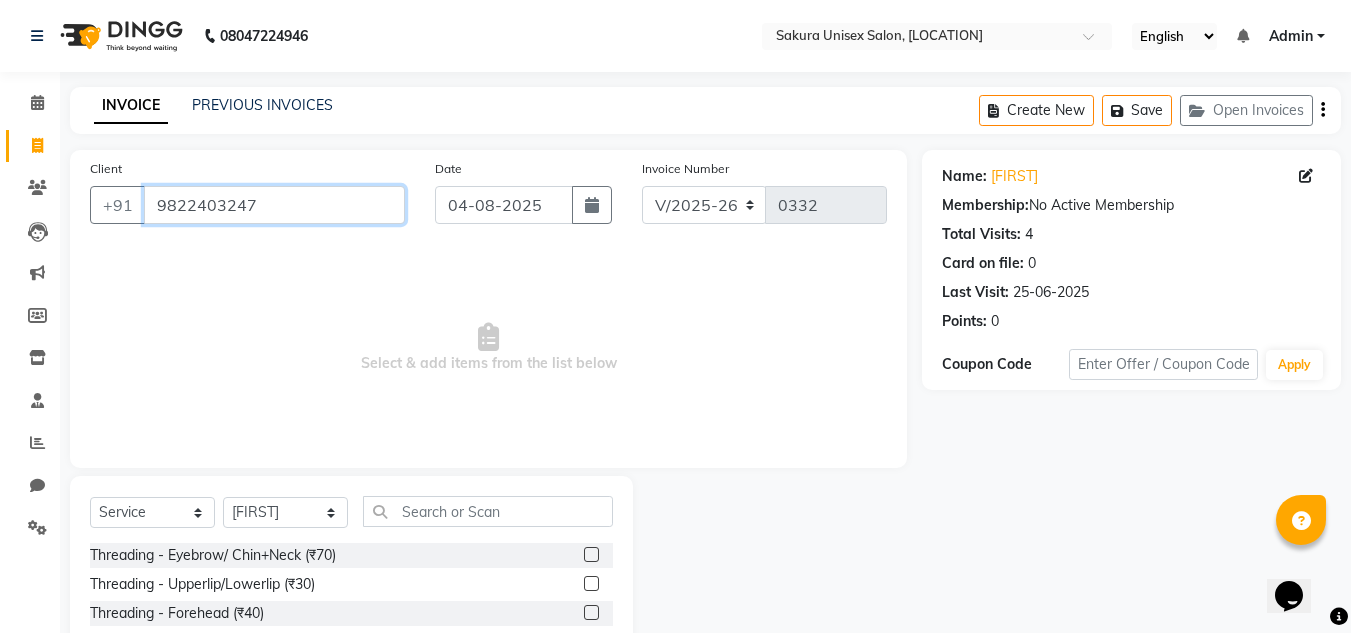 click on "9822403247" at bounding box center [274, 205] 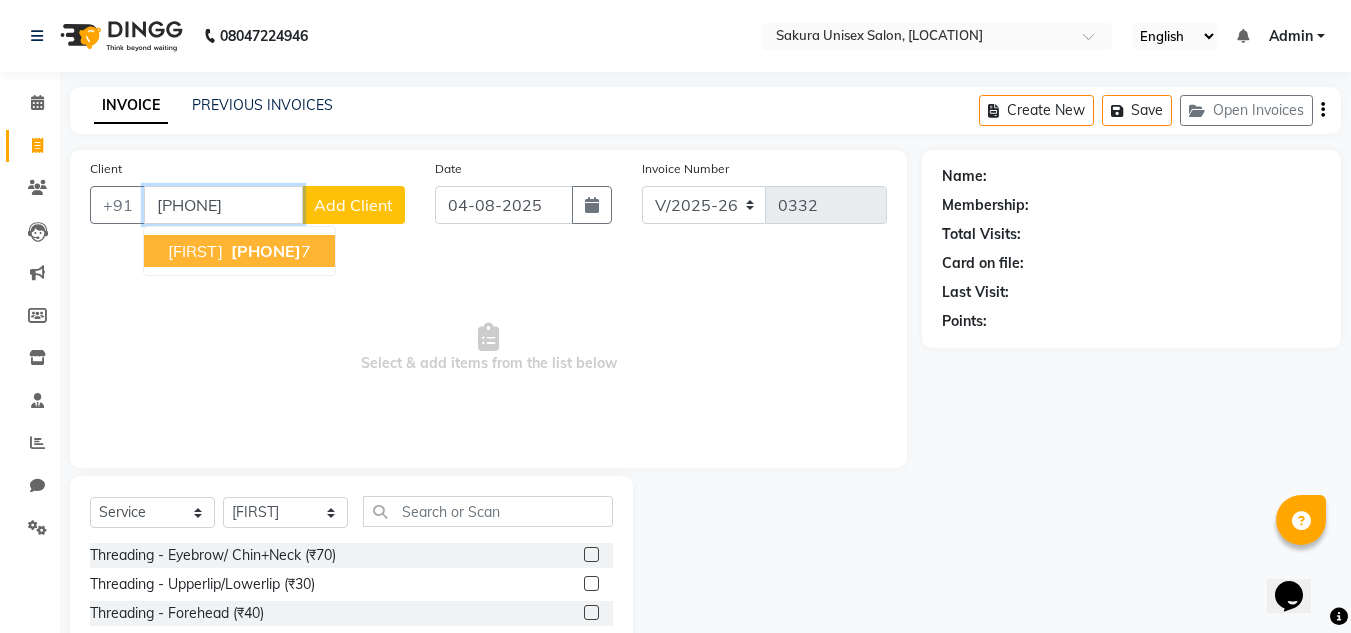 click on "982240324" at bounding box center [266, 251] 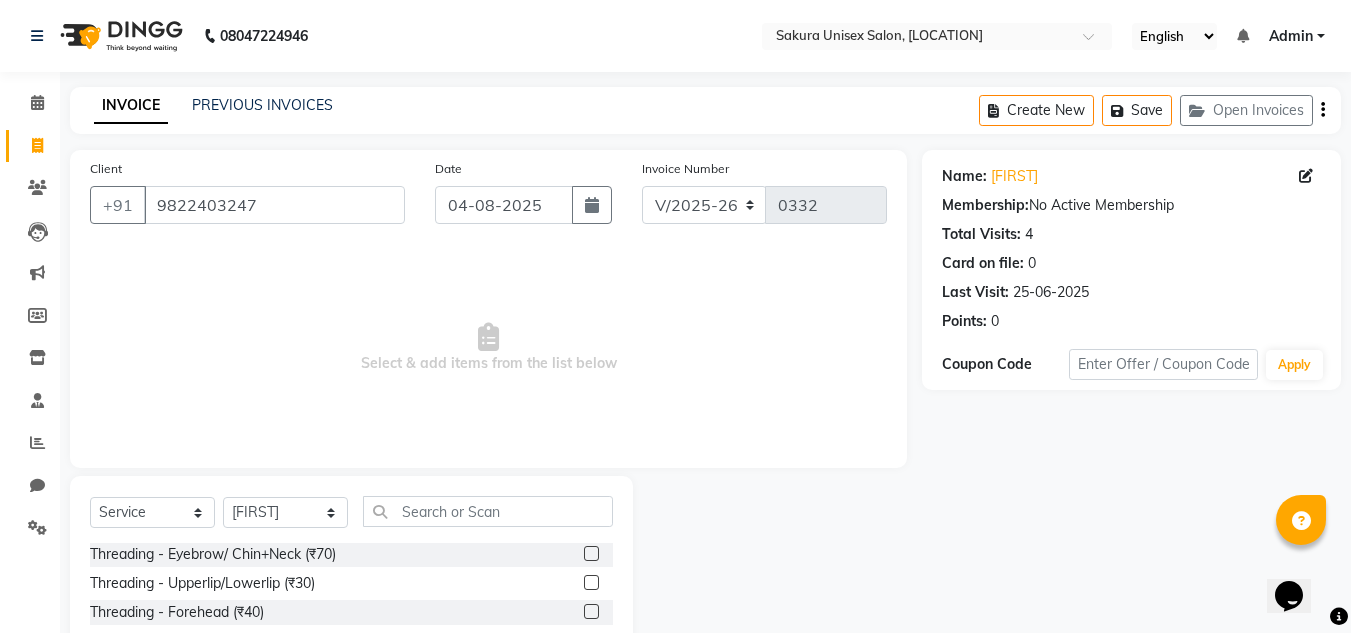 scroll, scrollTop: 0, scrollLeft: 0, axis: both 